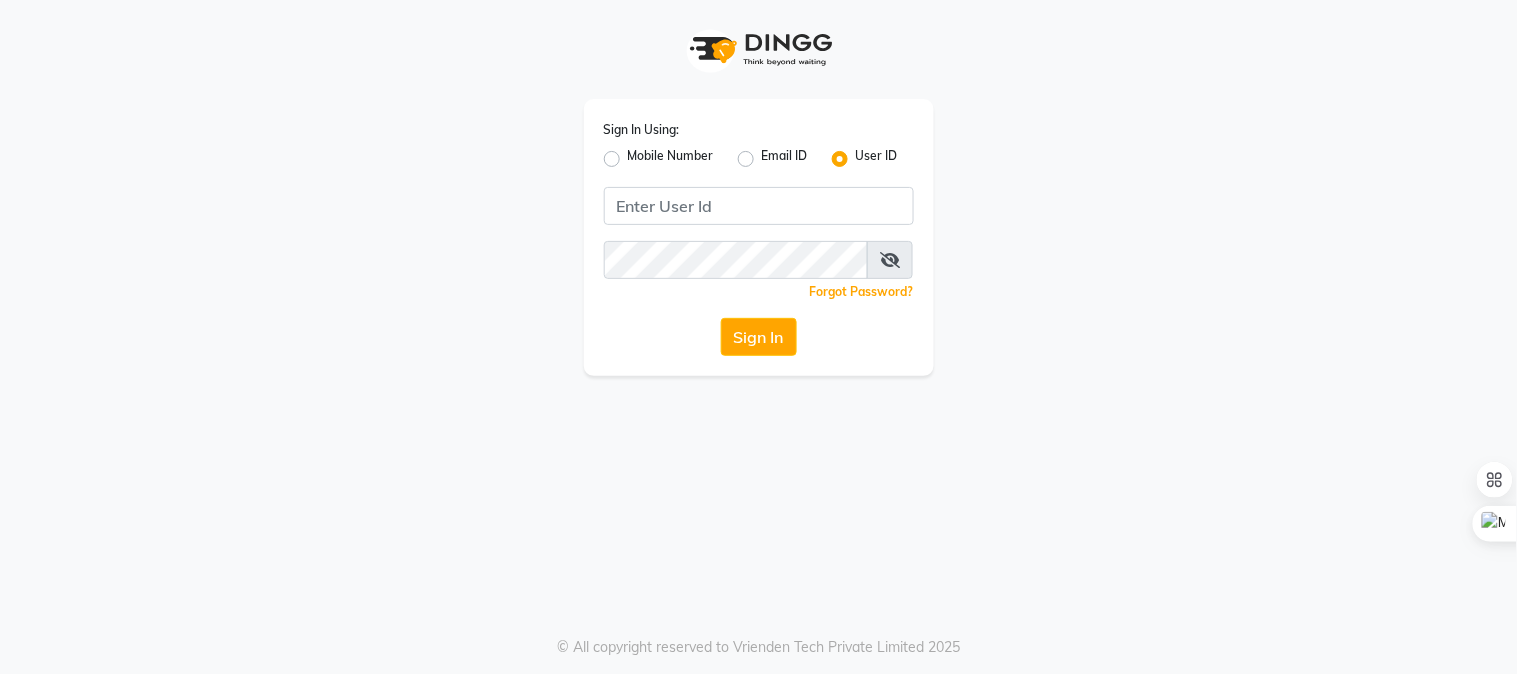 scroll, scrollTop: 0, scrollLeft: 0, axis: both 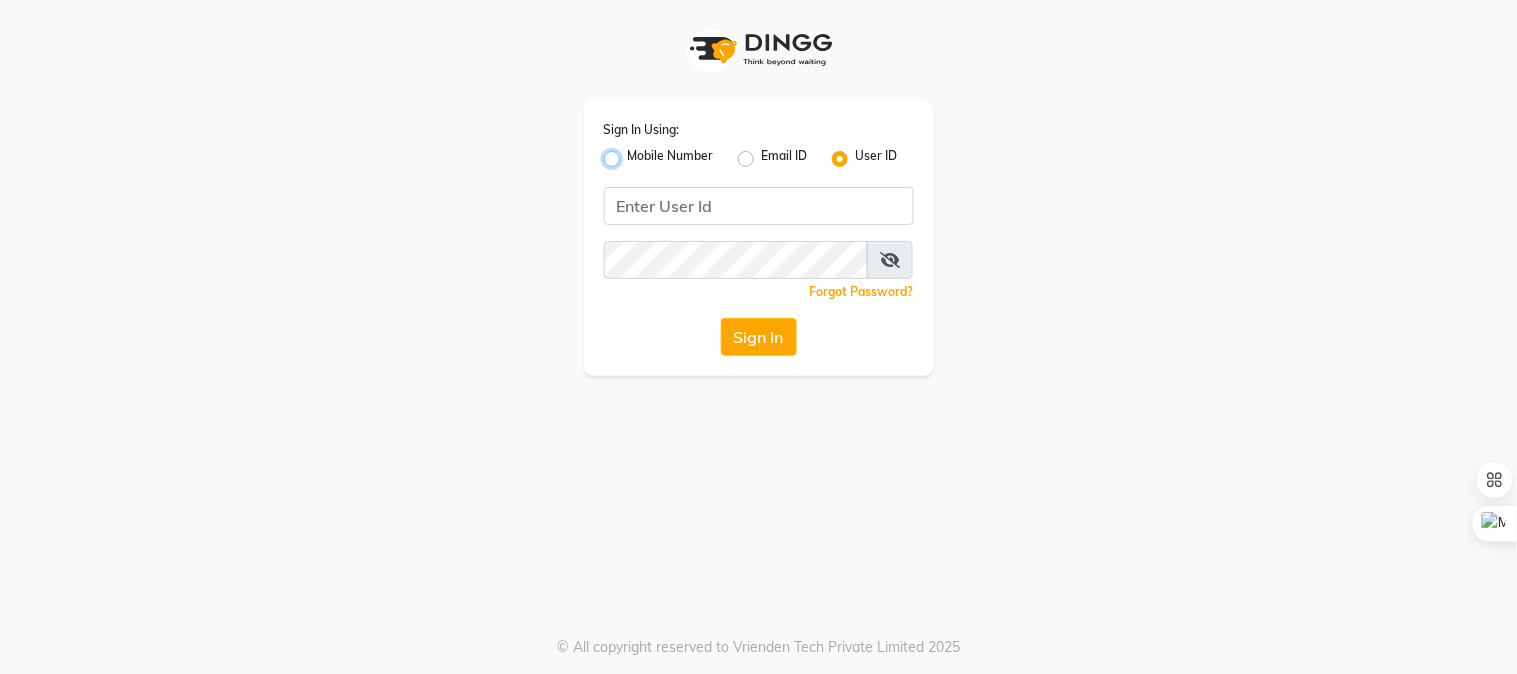 click on "Mobile Number" at bounding box center [634, 153] 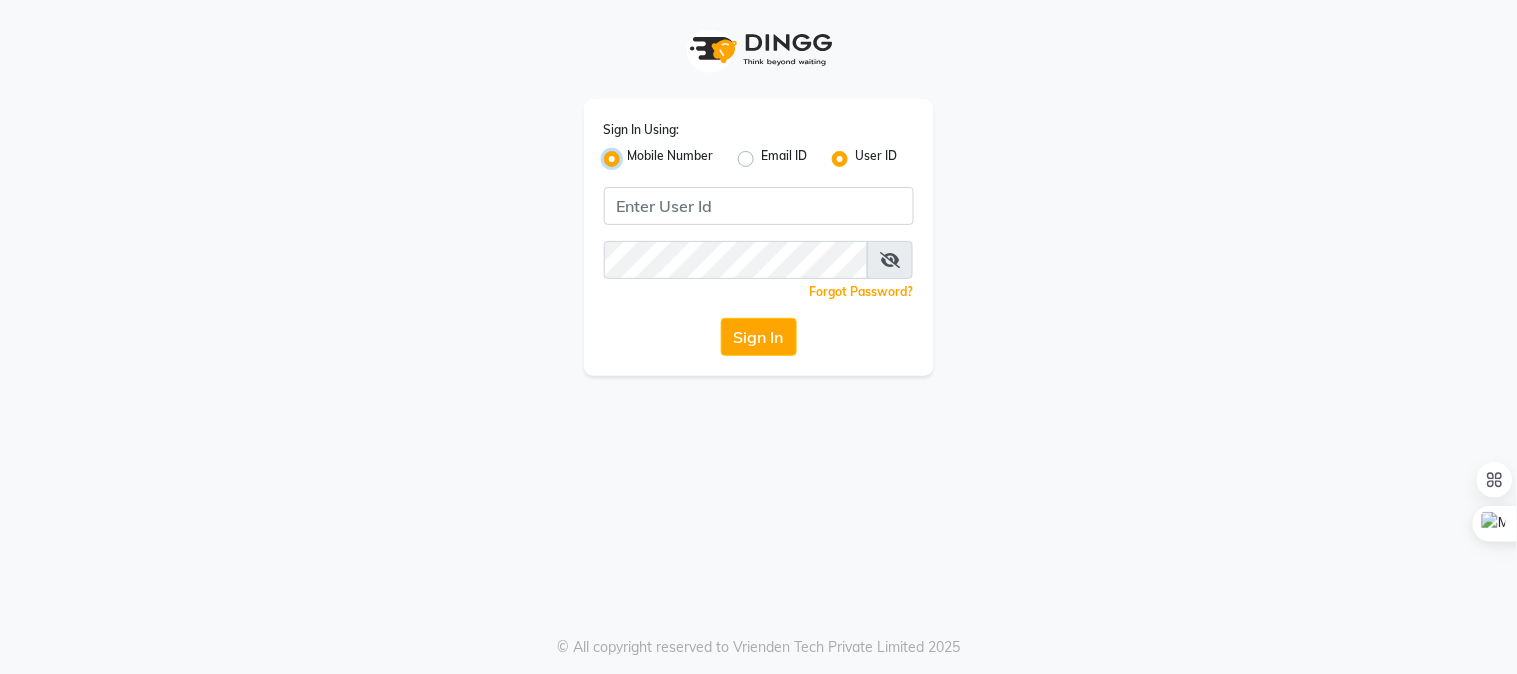 radio on "false" 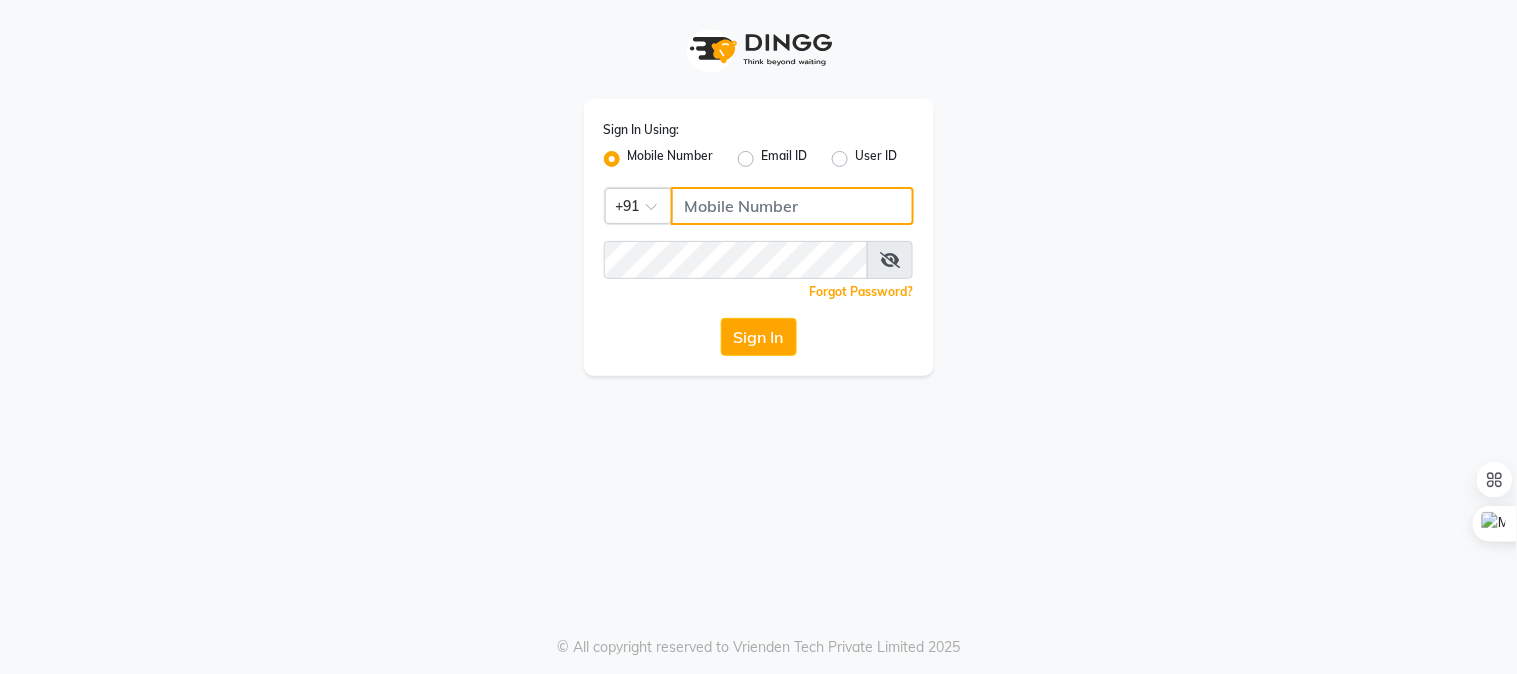 click 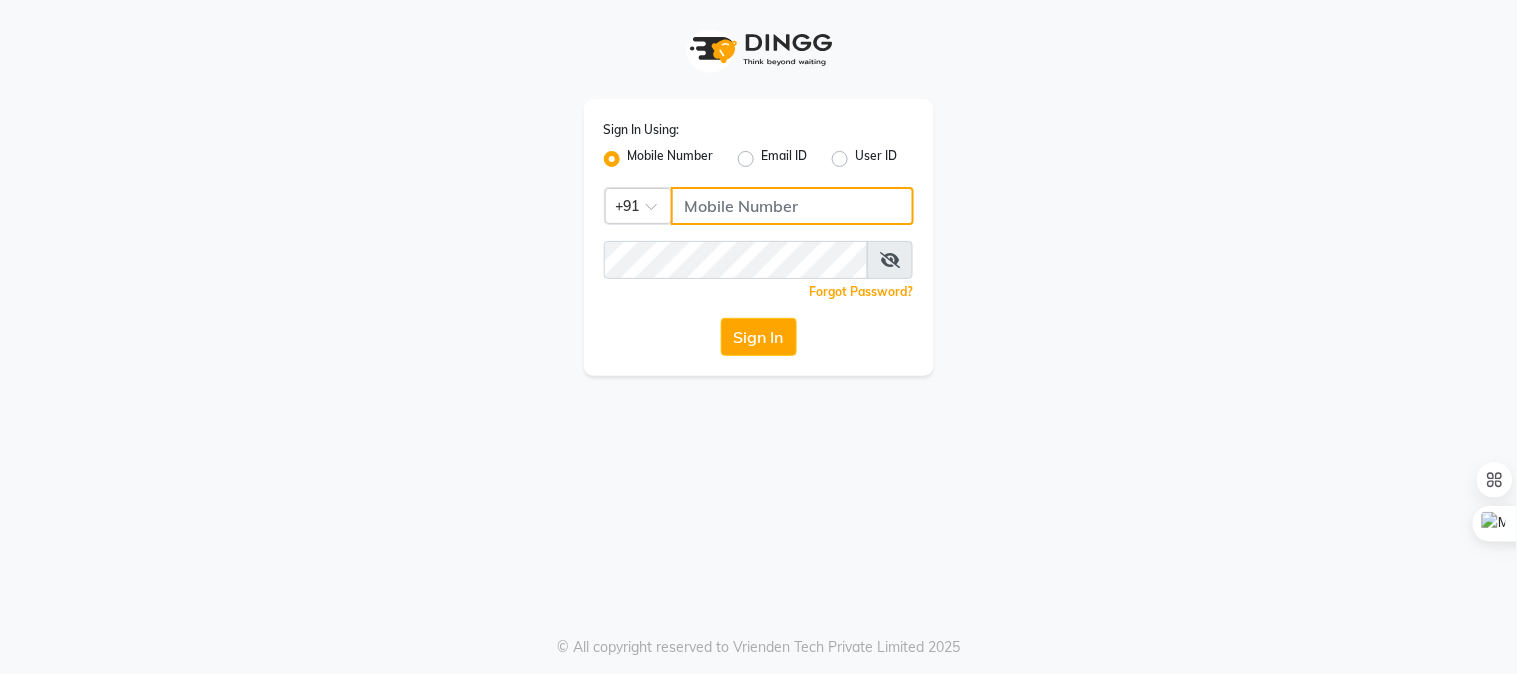 click 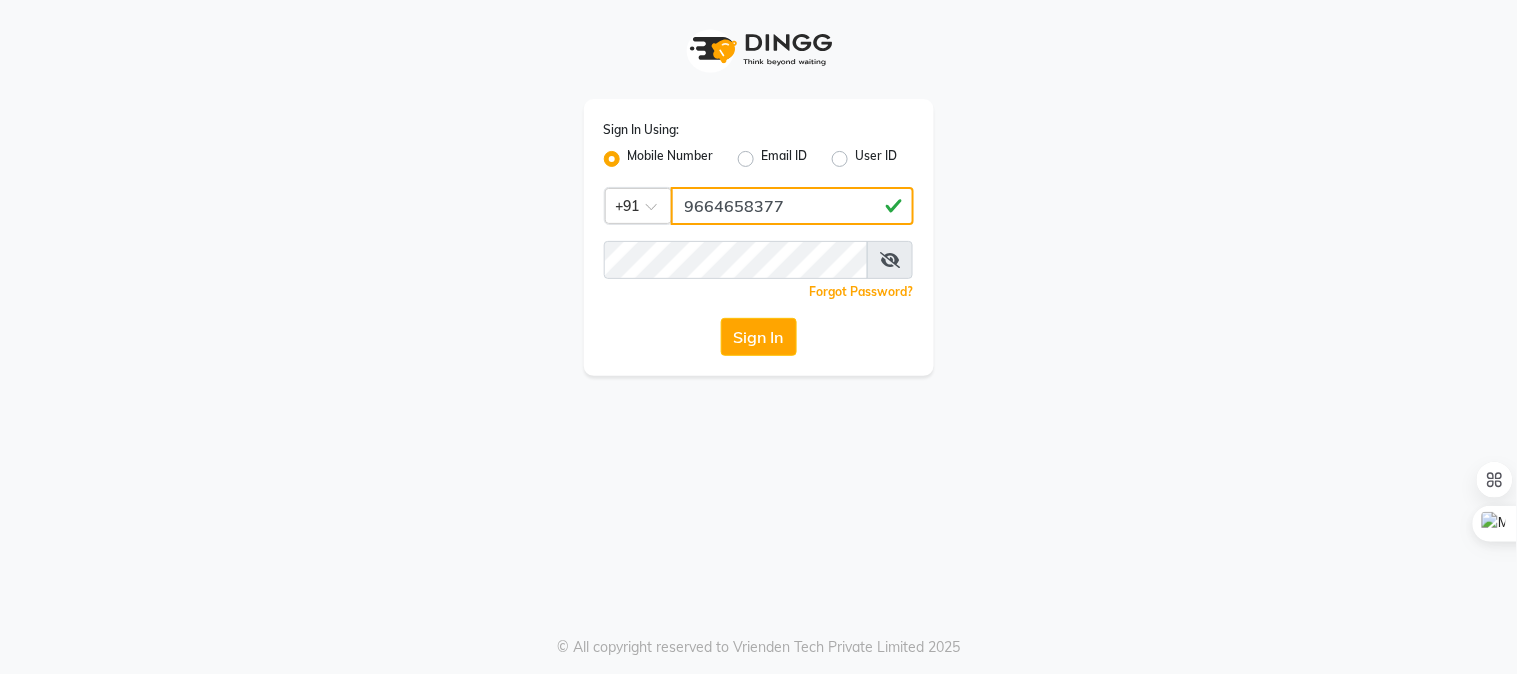 type on "9664658377" 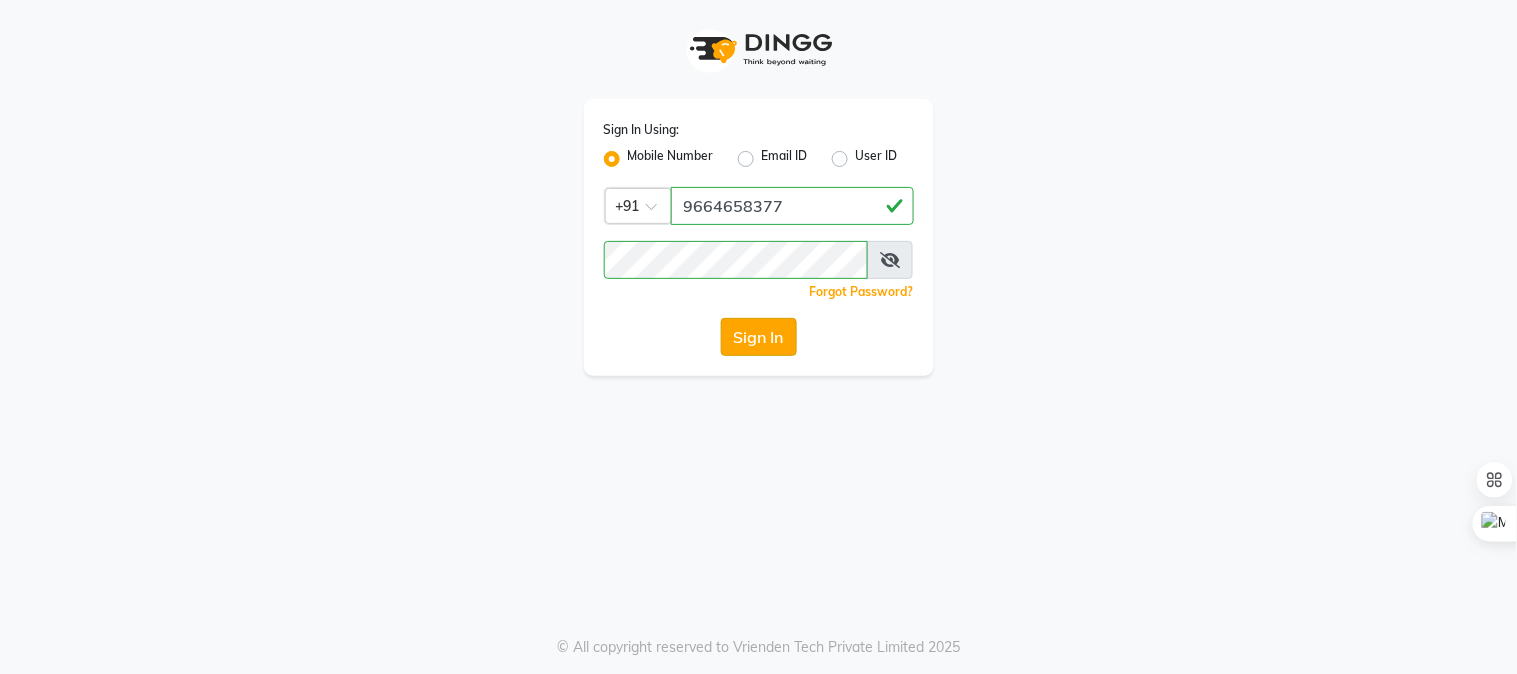 click on "Sign In" 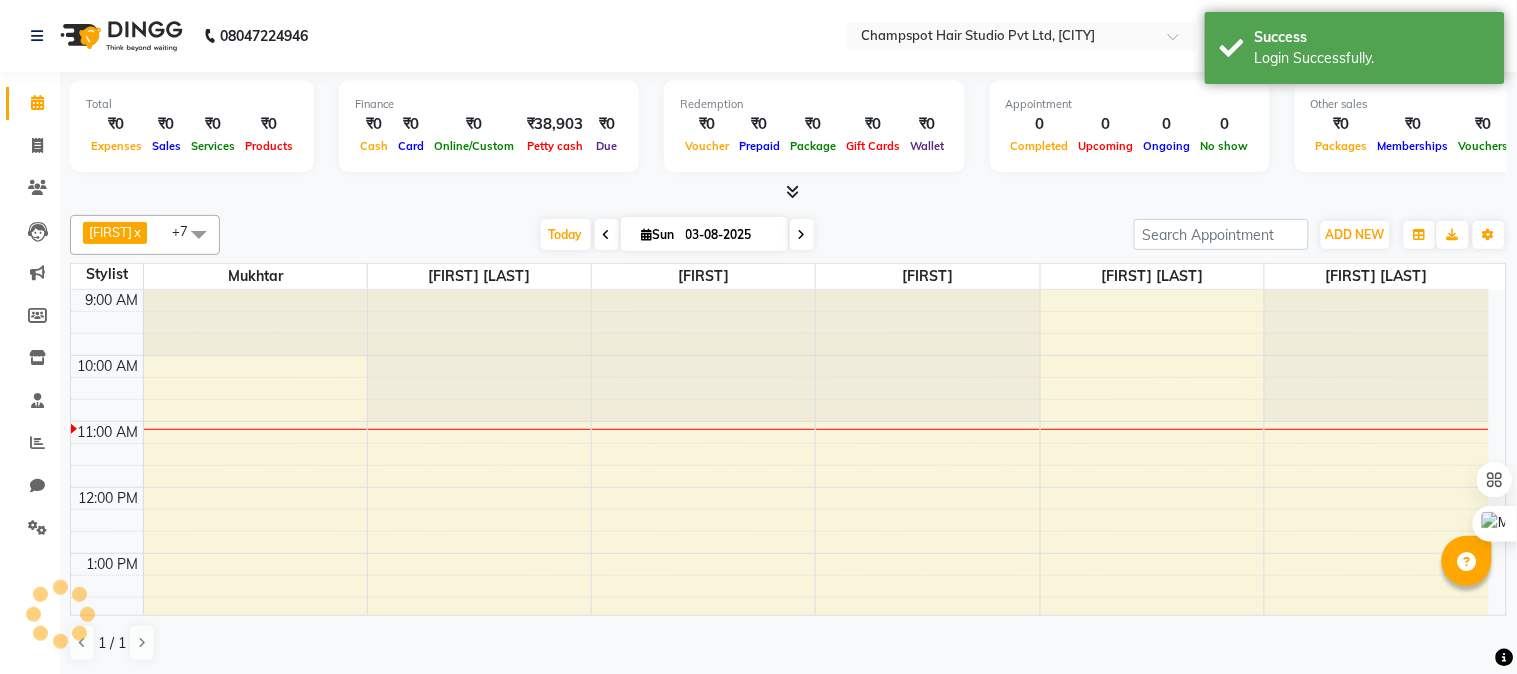 scroll, scrollTop: 0, scrollLeft: 0, axis: both 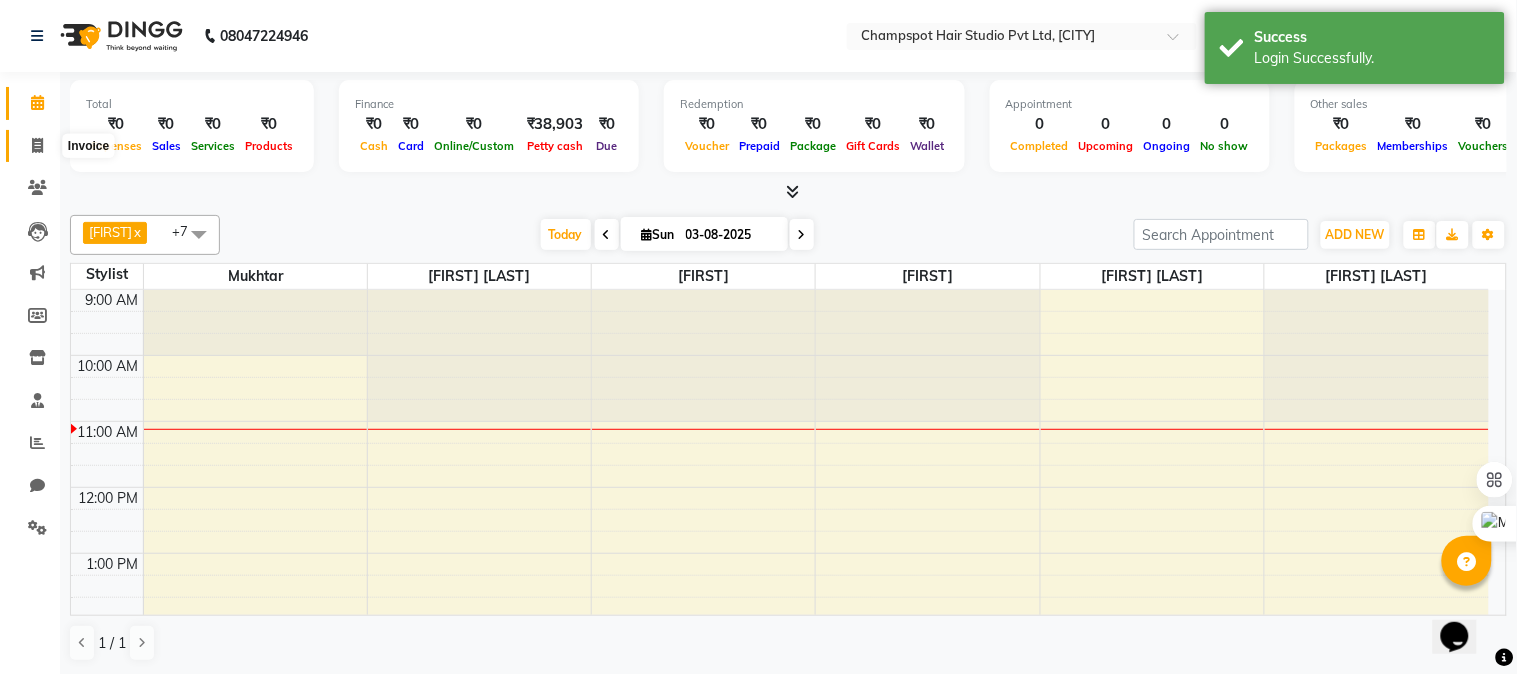 click 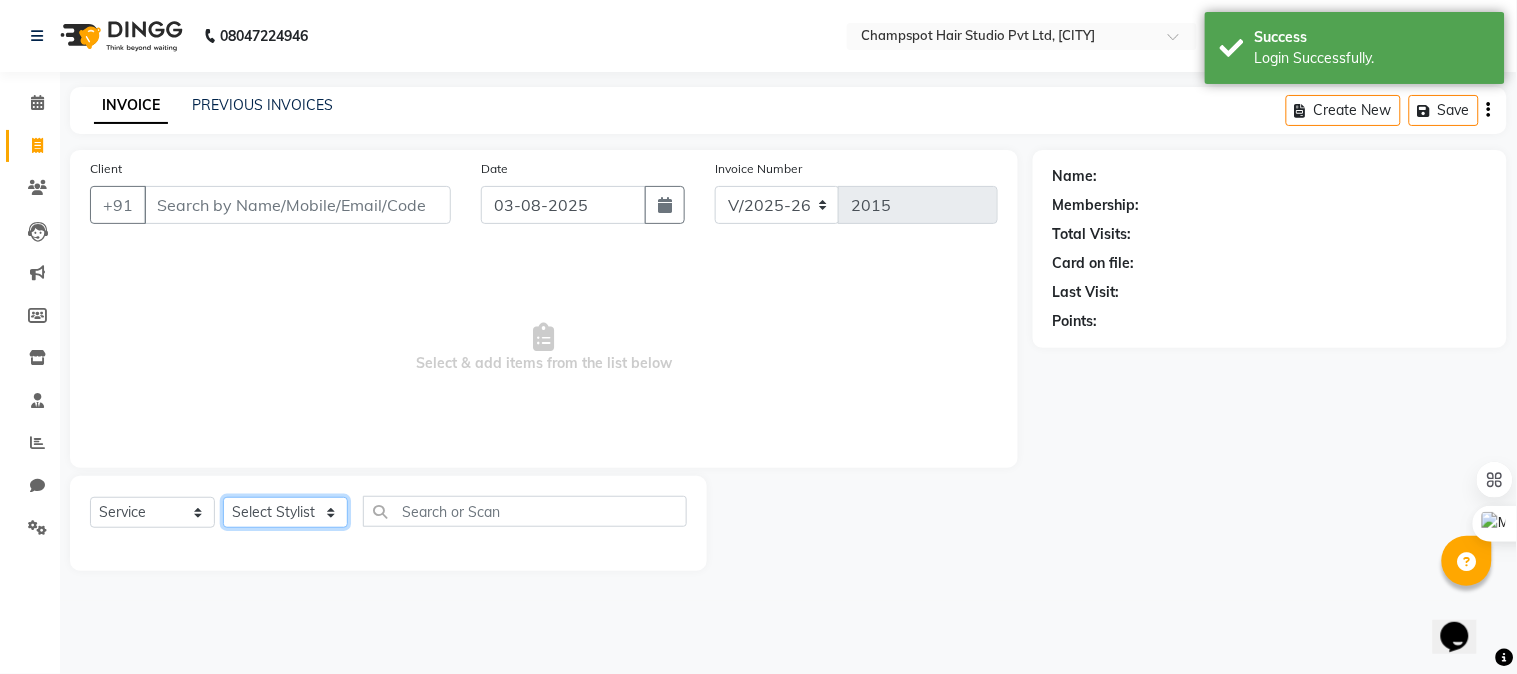 click on "Select Stylist Admin [FIRST] [LAST] [FIRST] [LAST] [FIRST] [LAST] [FIRST] [LAST] [FIRST] [LAST]" 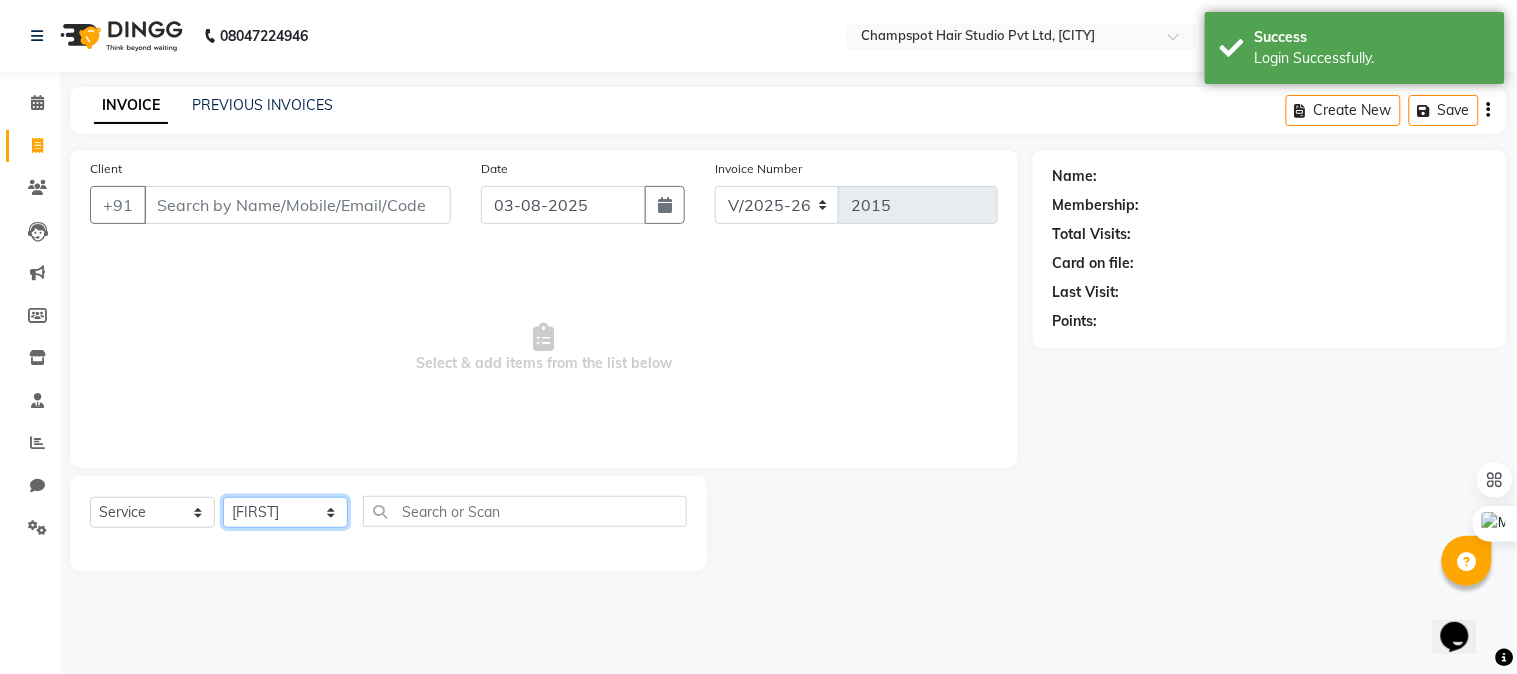 click on "Select Stylist Admin [FIRST] [LAST] [FIRST] [LAST] [FIRST] [LAST] [FIRST] [LAST] [FIRST] [LAST]" 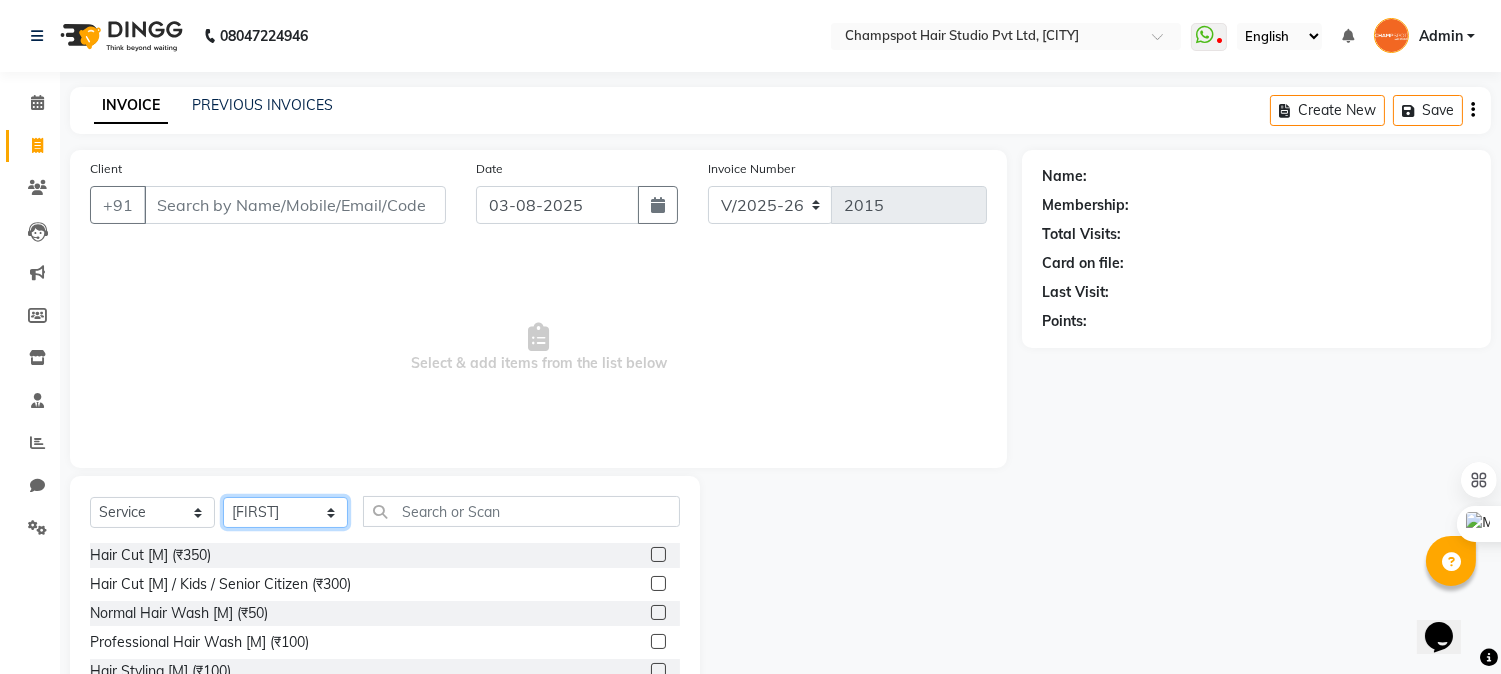 click on "Select Stylist Admin [FIRST] [LAST] [FIRST] [LAST] [FIRST] [LAST] [FIRST] [LAST] [FIRST] [LAST]" 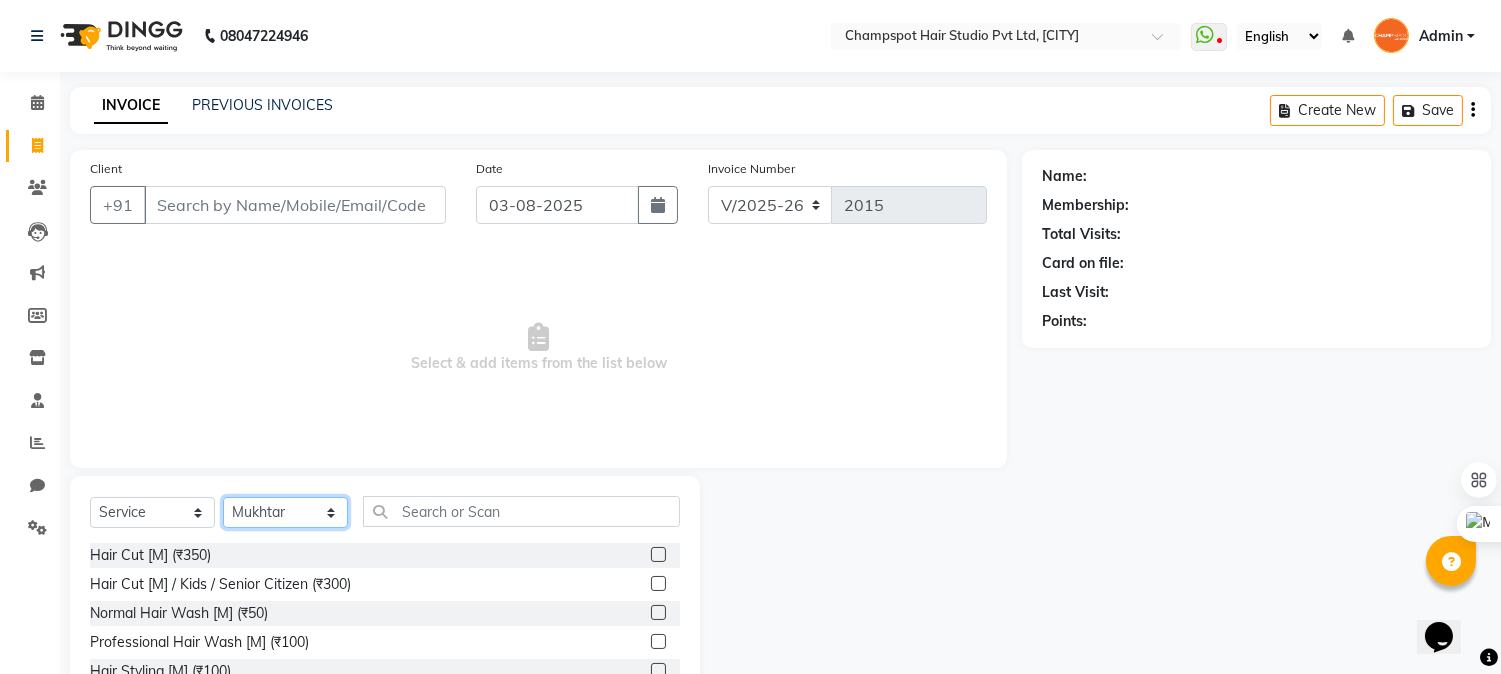 click on "Select Stylist Admin [FIRST] [LAST] [FIRST] [LAST] [FIRST] [LAST] [FIRST] [LAST] [FIRST] [LAST]" 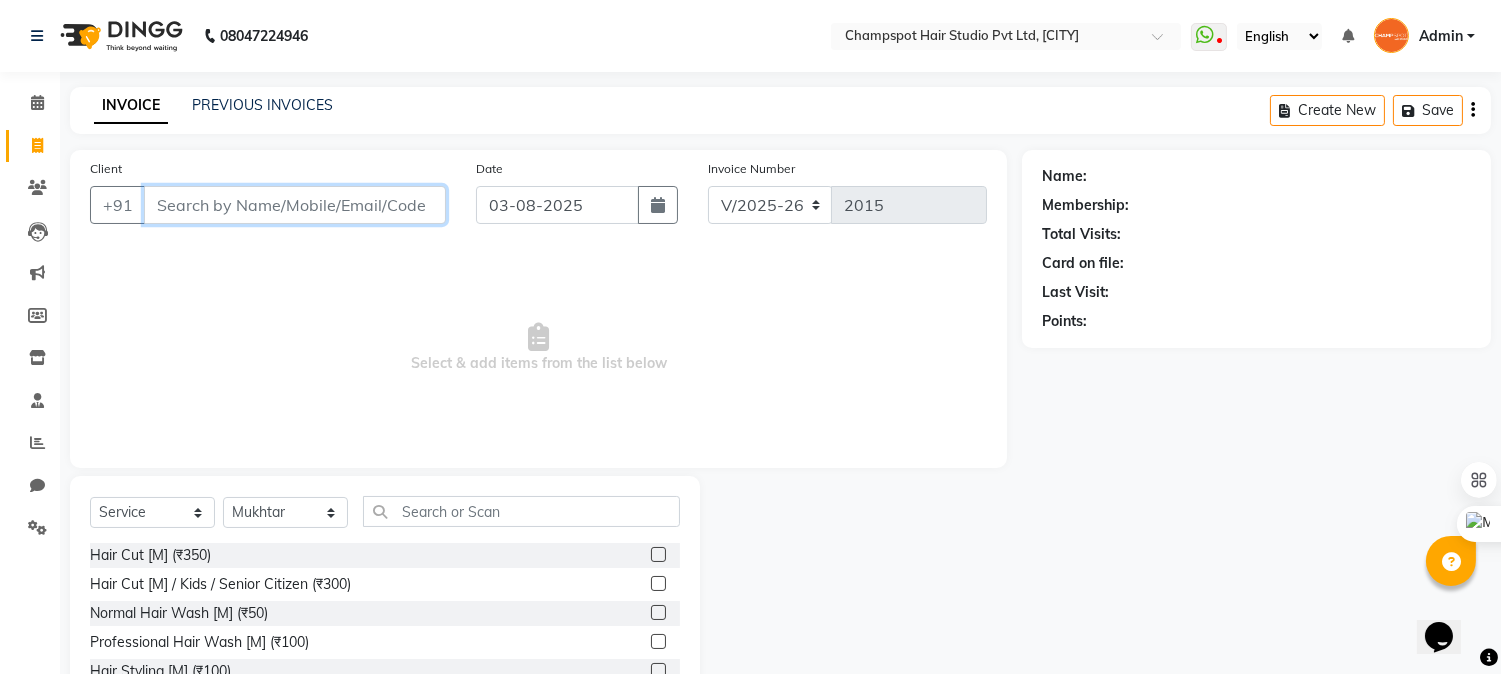 click on "Client" at bounding box center (295, 205) 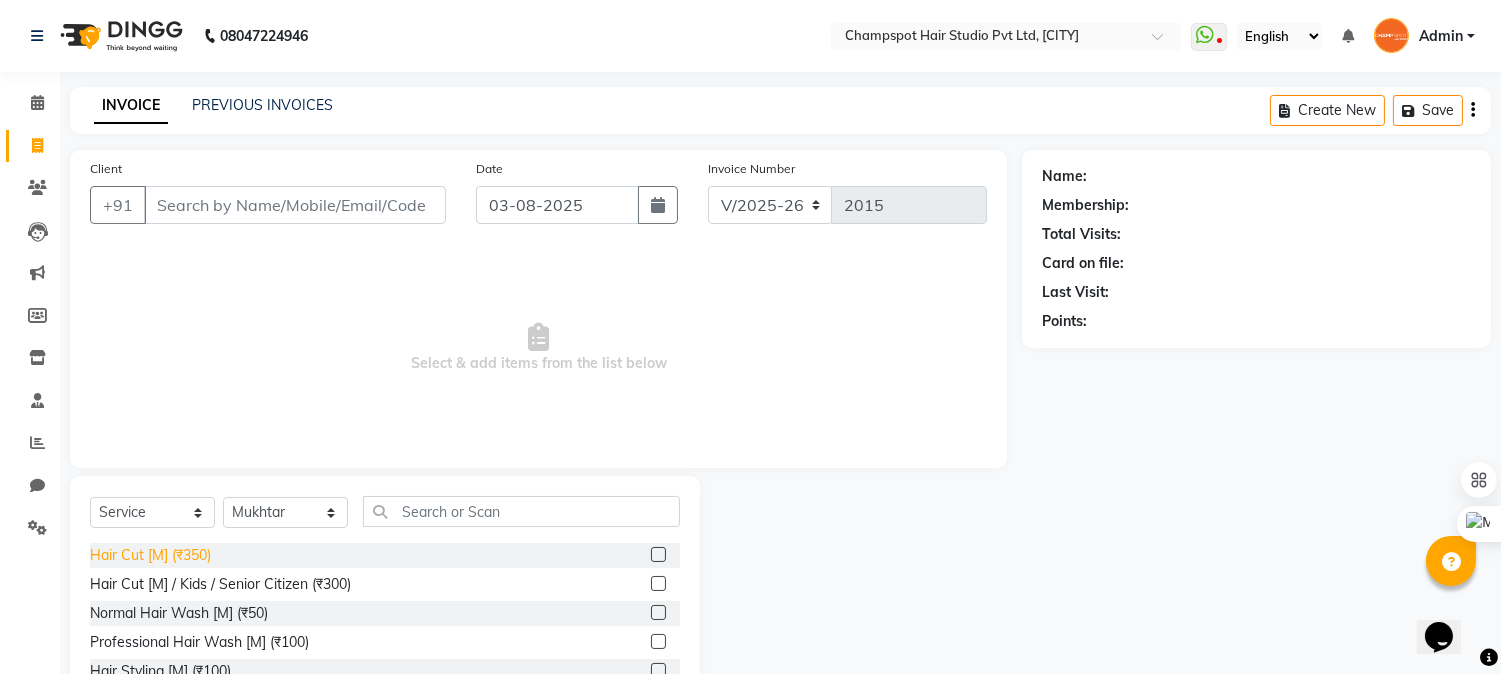 click on "Hair Cut [M] (₹350)" 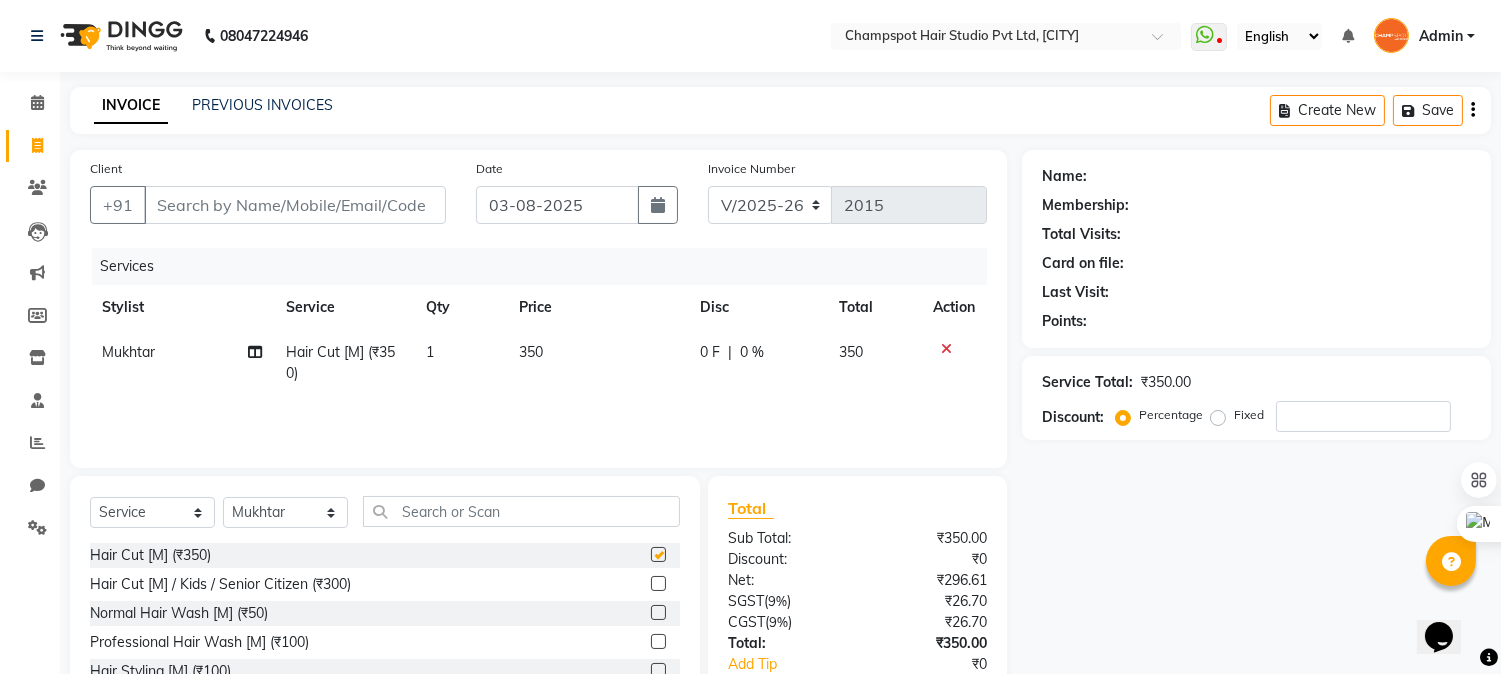 checkbox on "false" 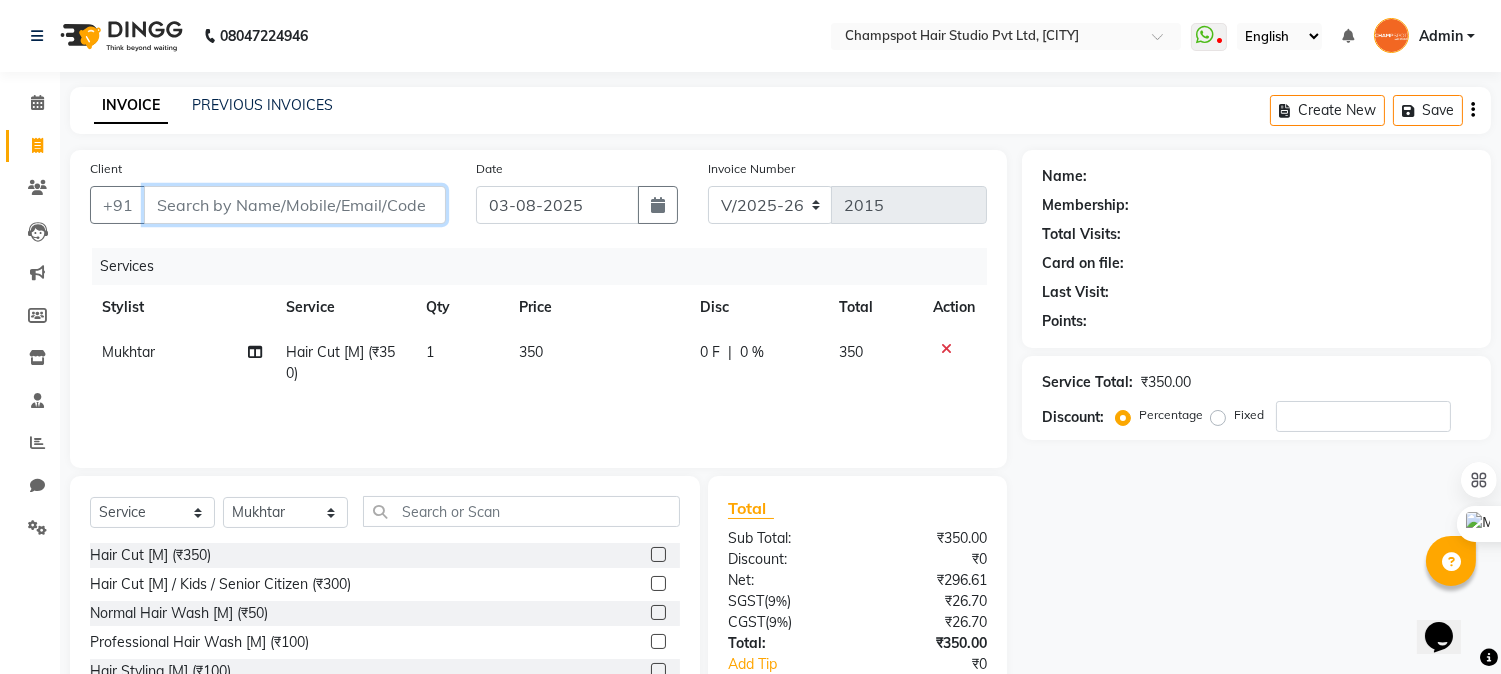 click on "Client" at bounding box center (295, 205) 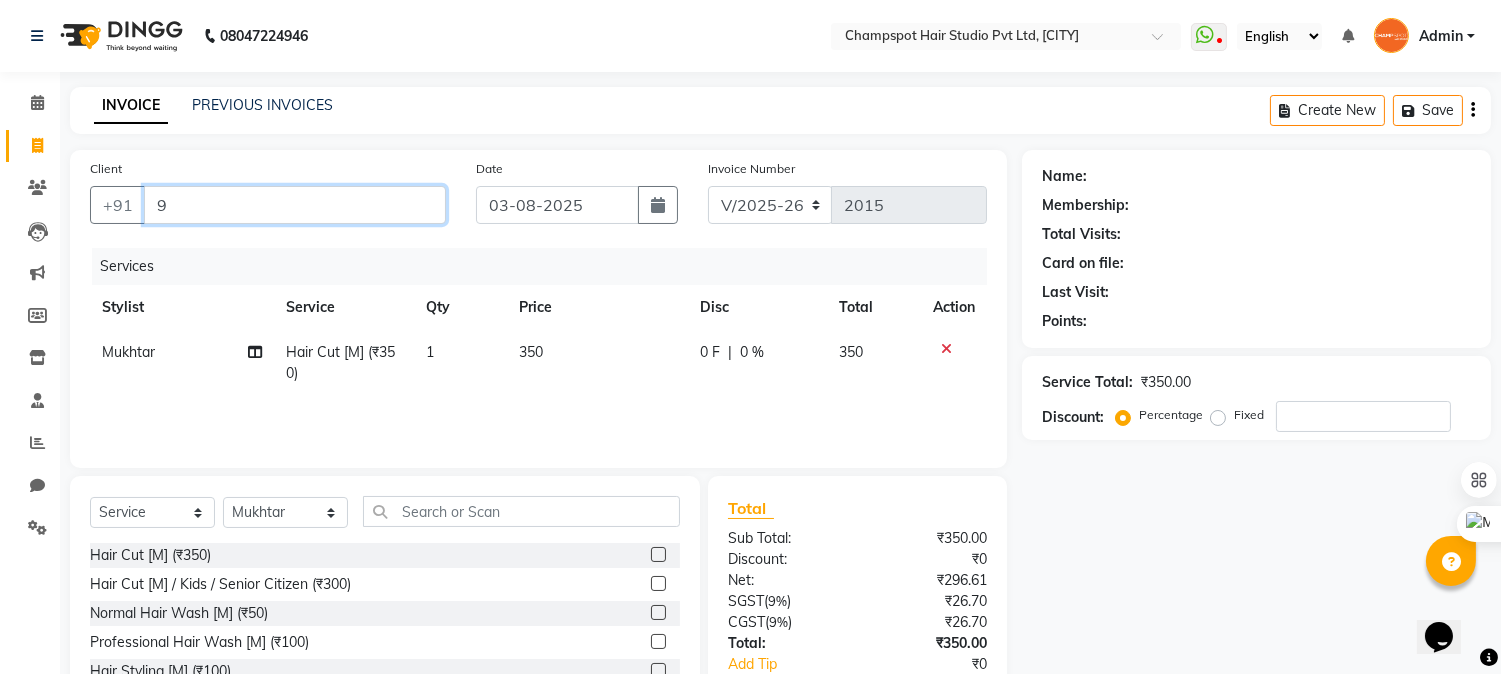 type on "0" 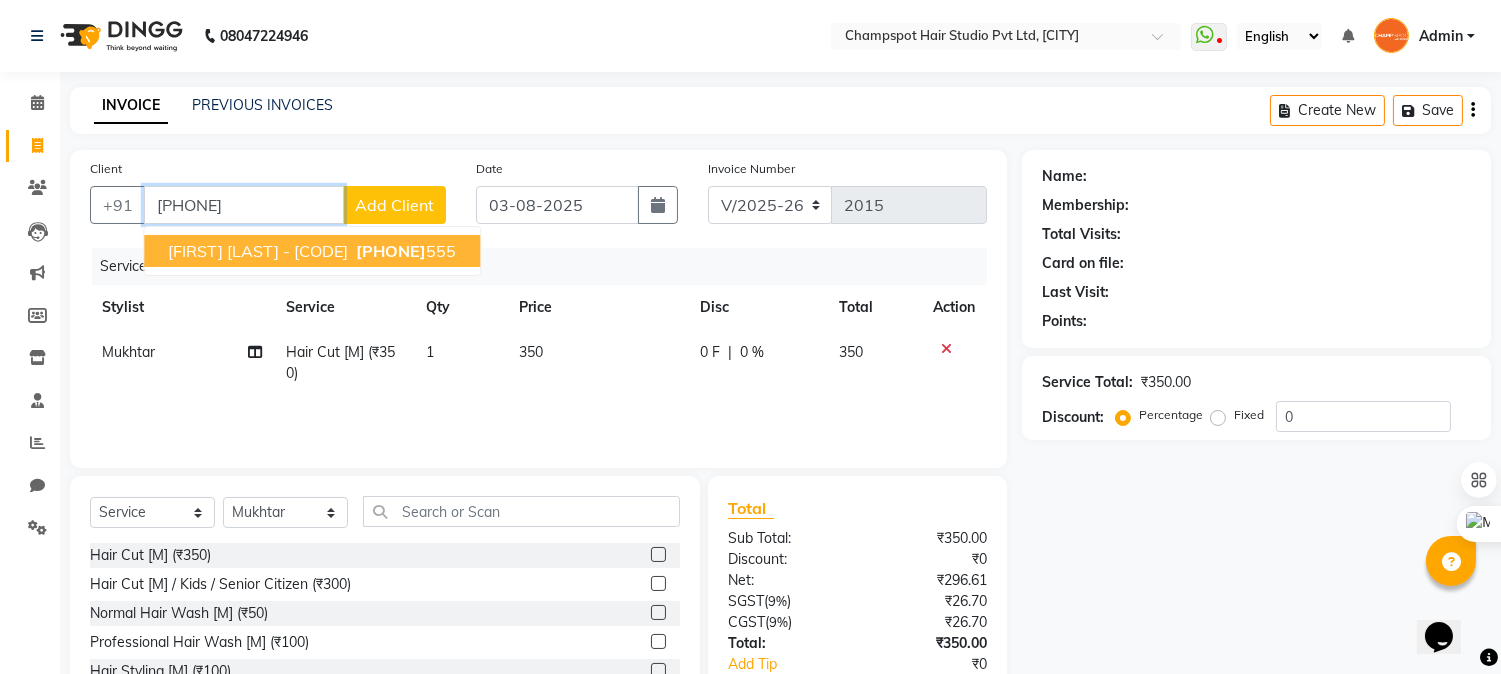 click on "[FIRST] [LAST] - [CODE]" at bounding box center (258, 251) 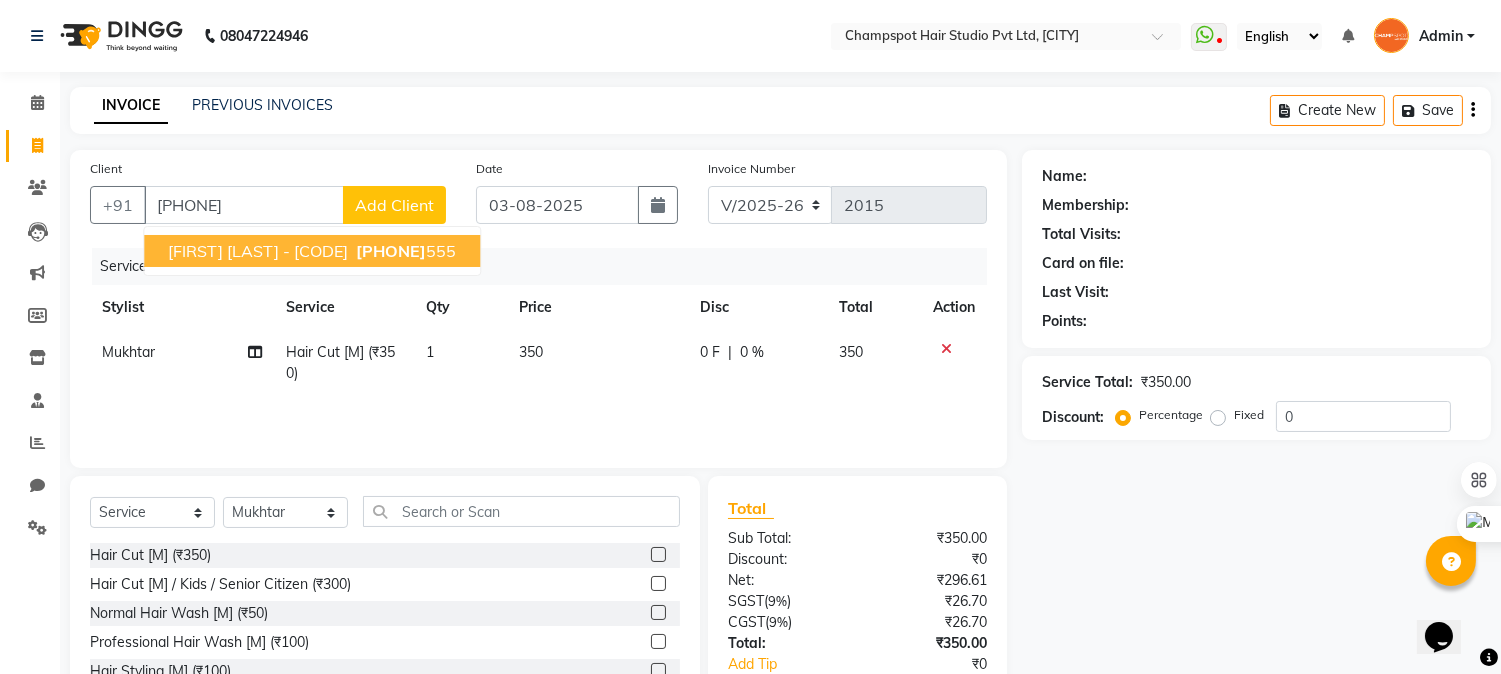 select on "1: Object" 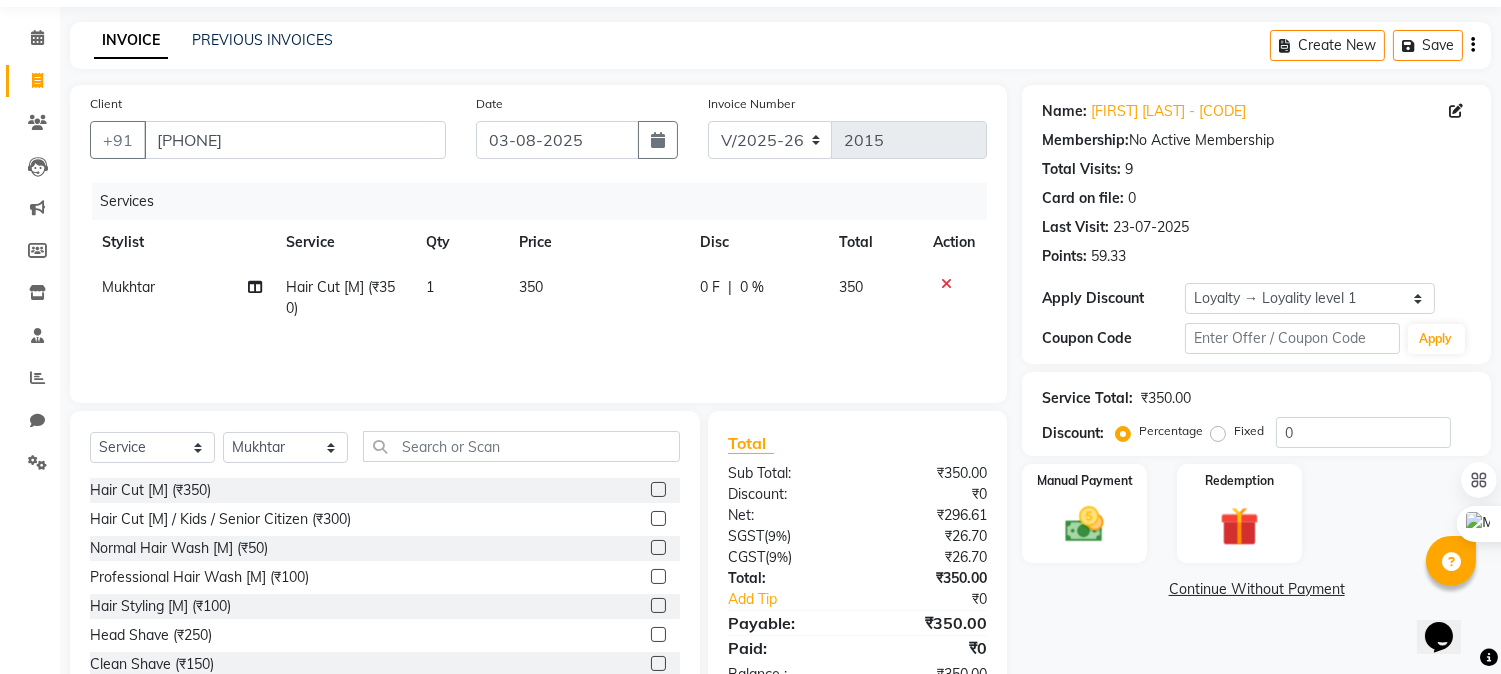 scroll, scrollTop: 126, scrollLeft: 0, axis: vertical 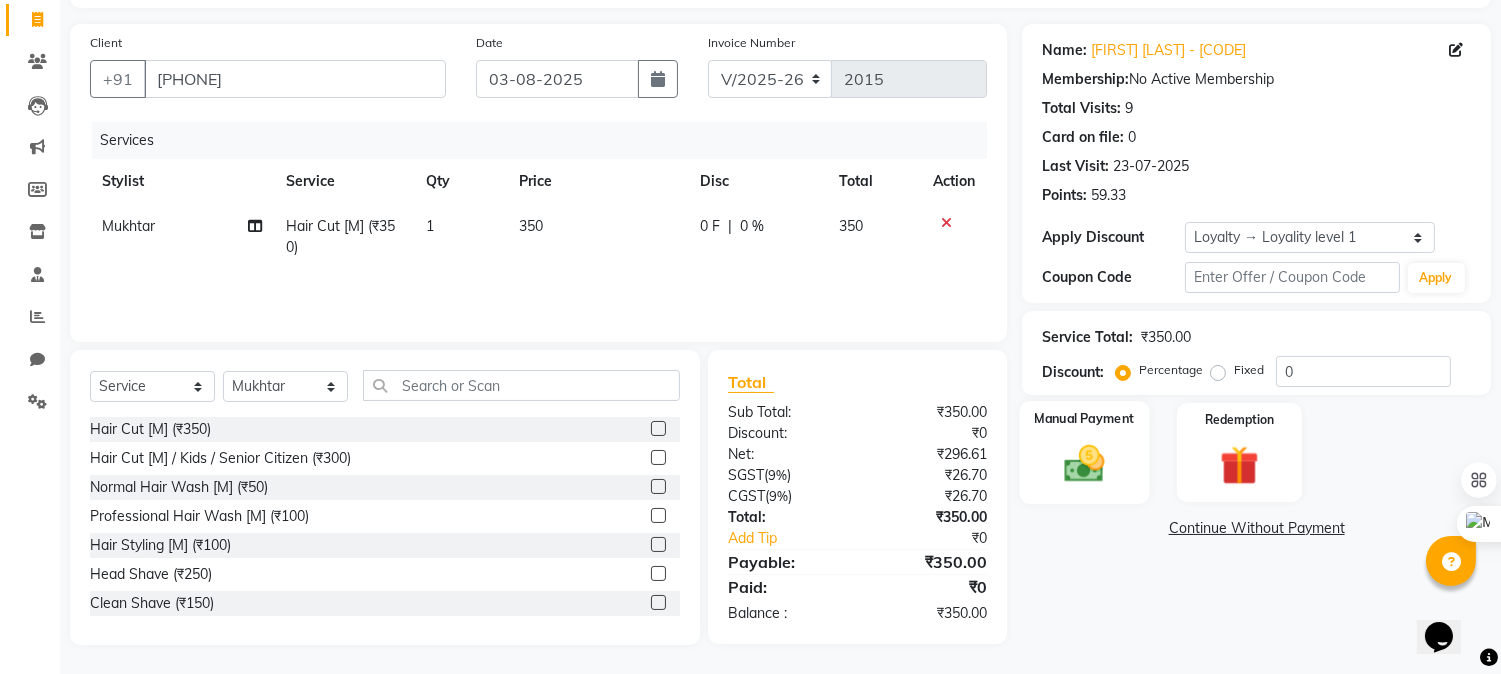 click 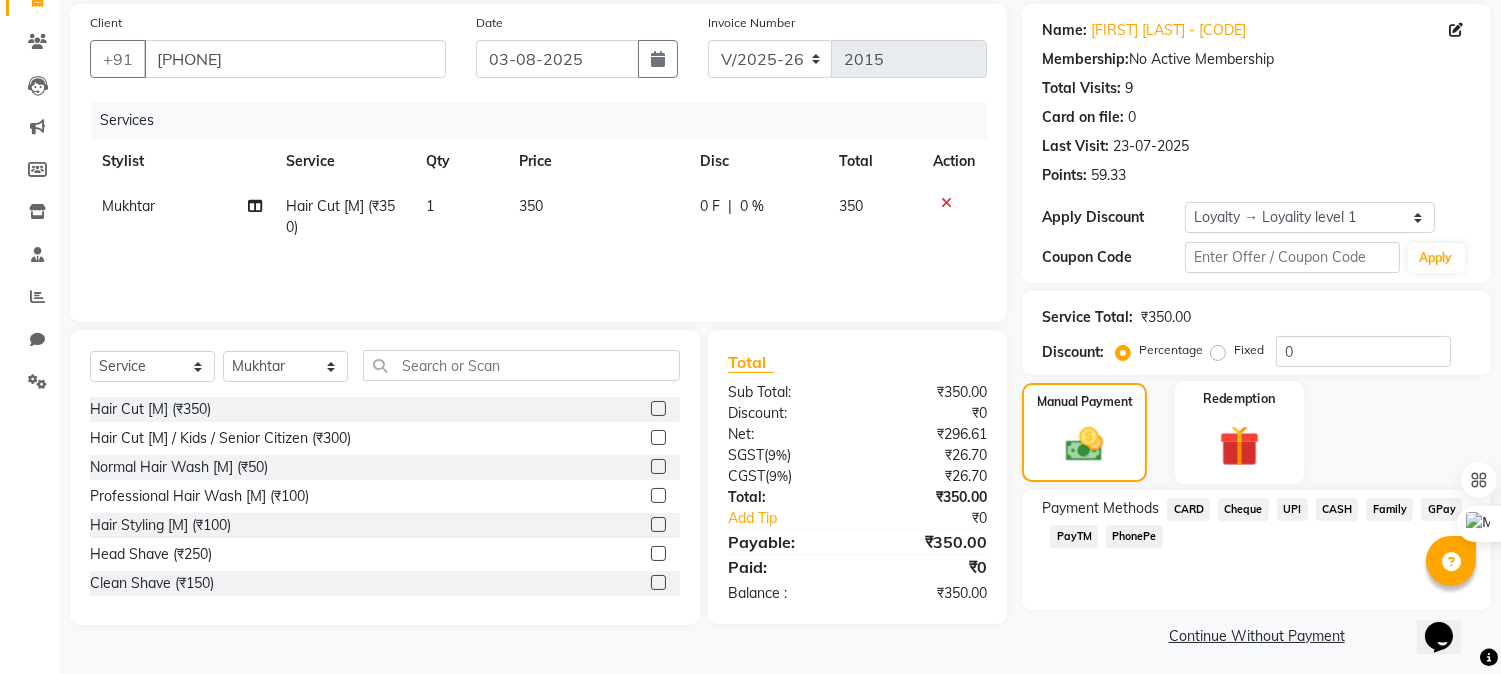 scroll, scrollTop: 152, scrollLeft: 0, axis: vertical 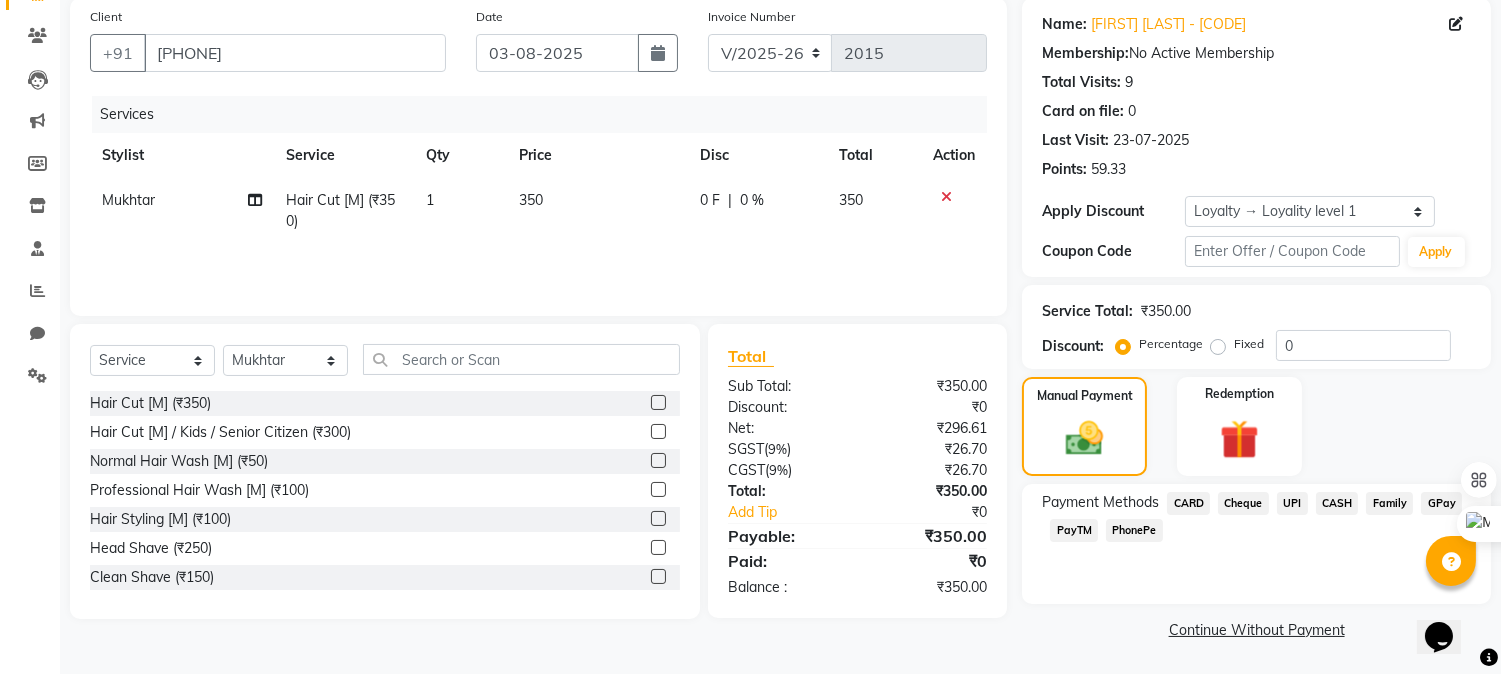click on "GPay" 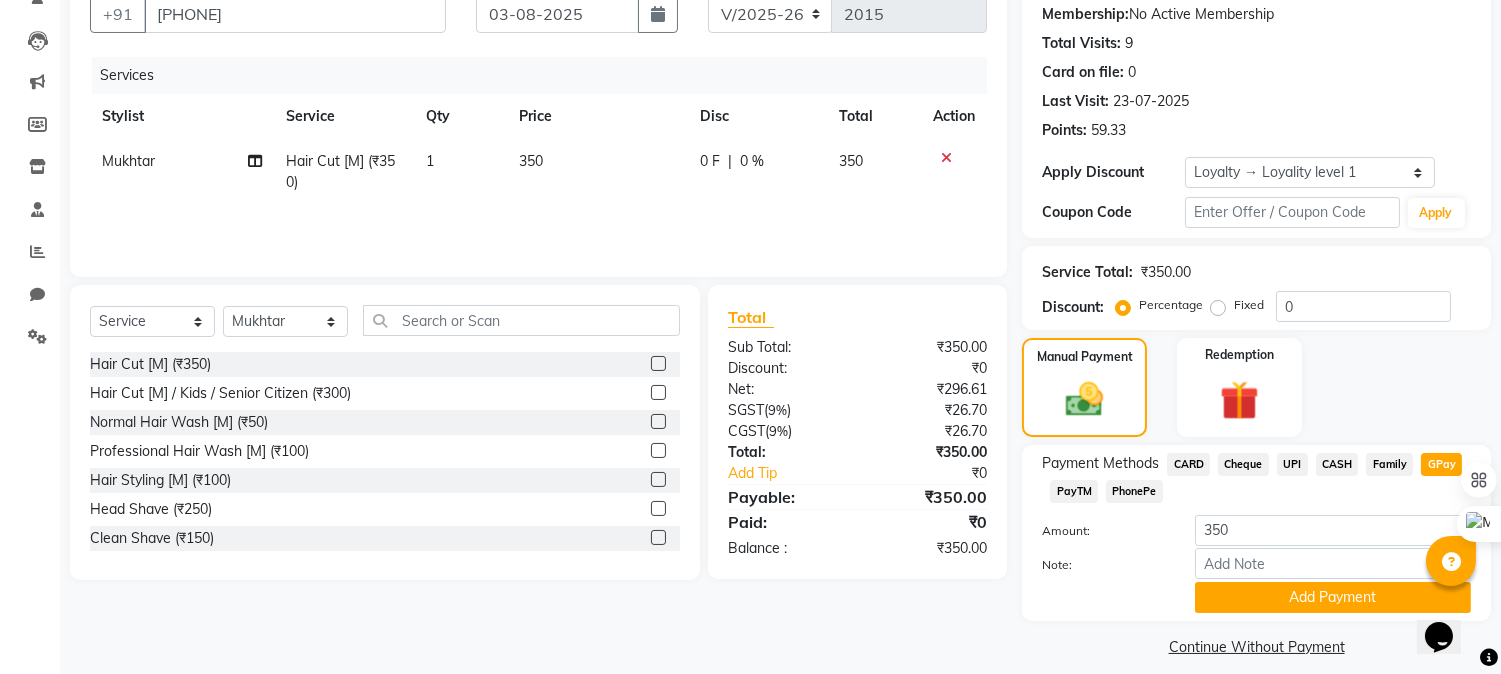 scroll, scrollTop: 208, scrollLeft: 0, axis: vertical 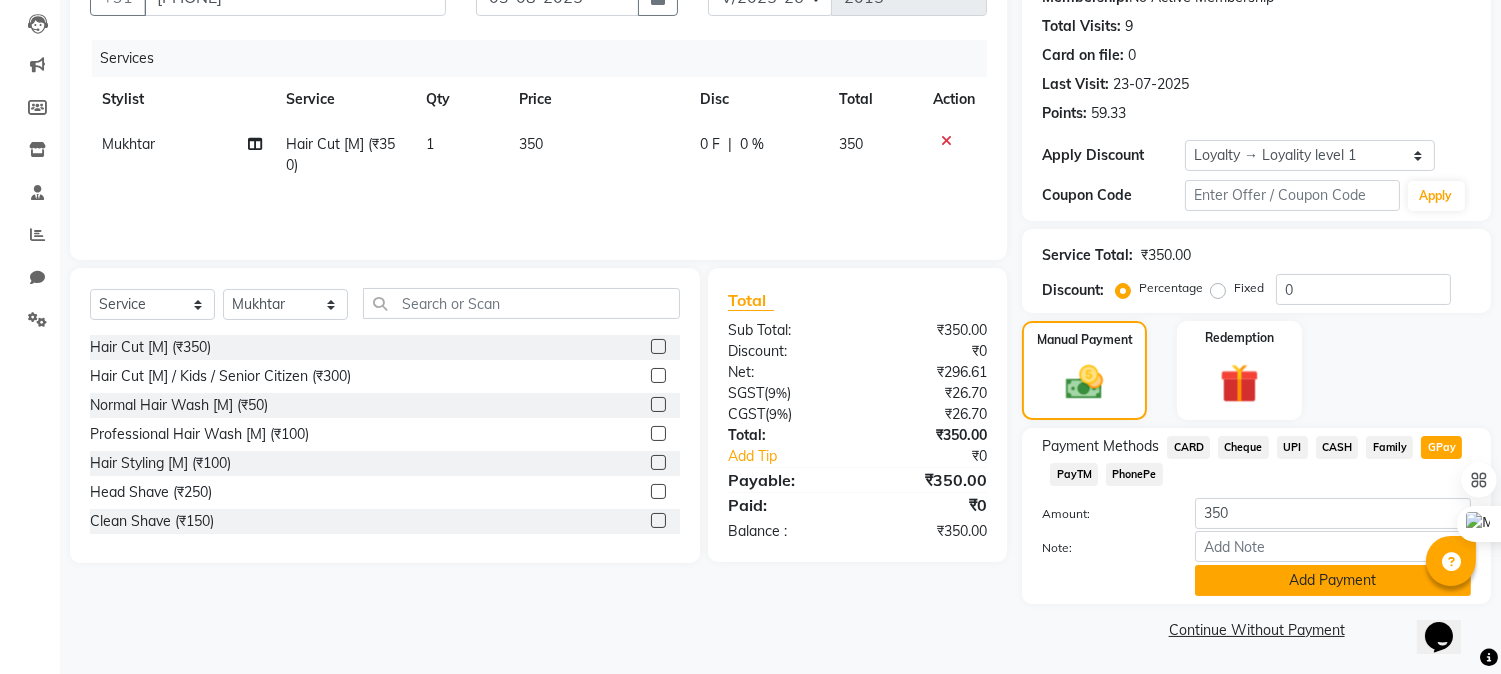 click on "Add Payment" 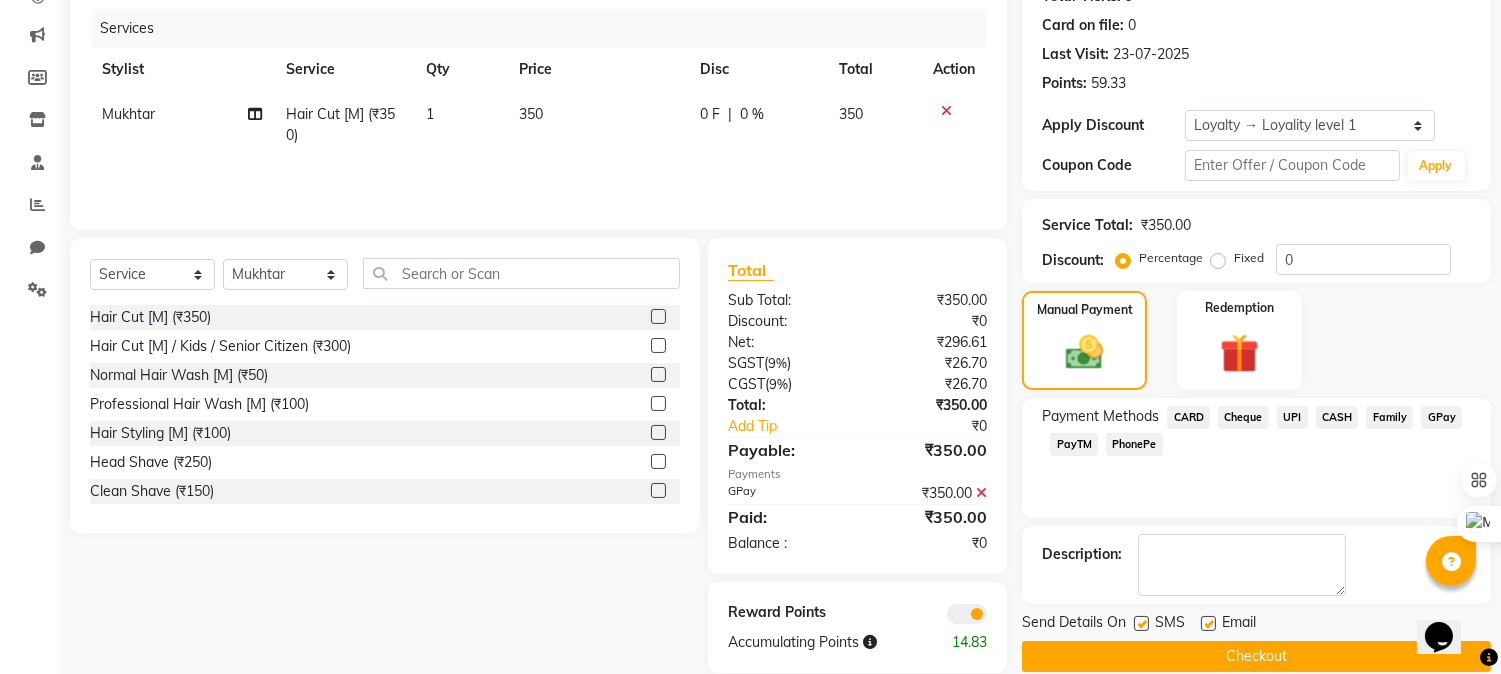 scroll, scrollTop: 266, scrollLeft: 0, axis: vertical 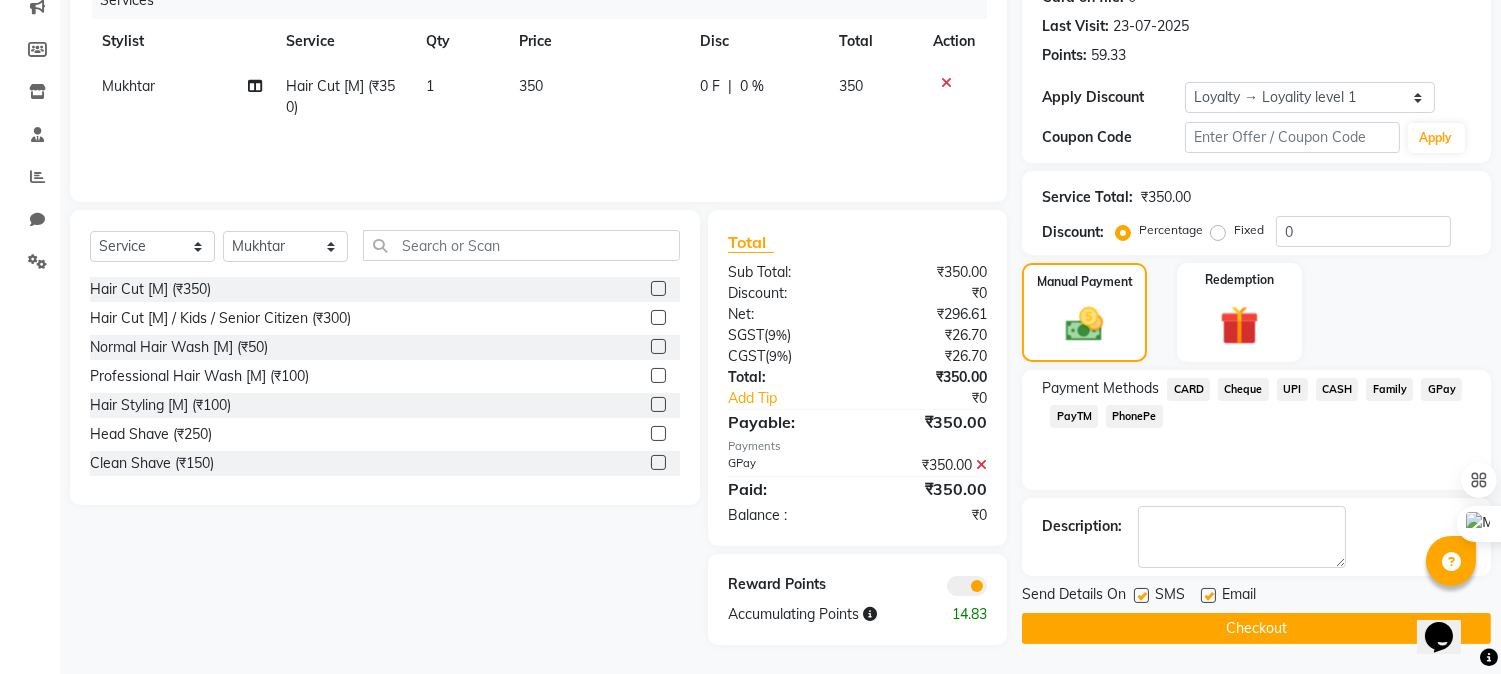 click on "Checkout" 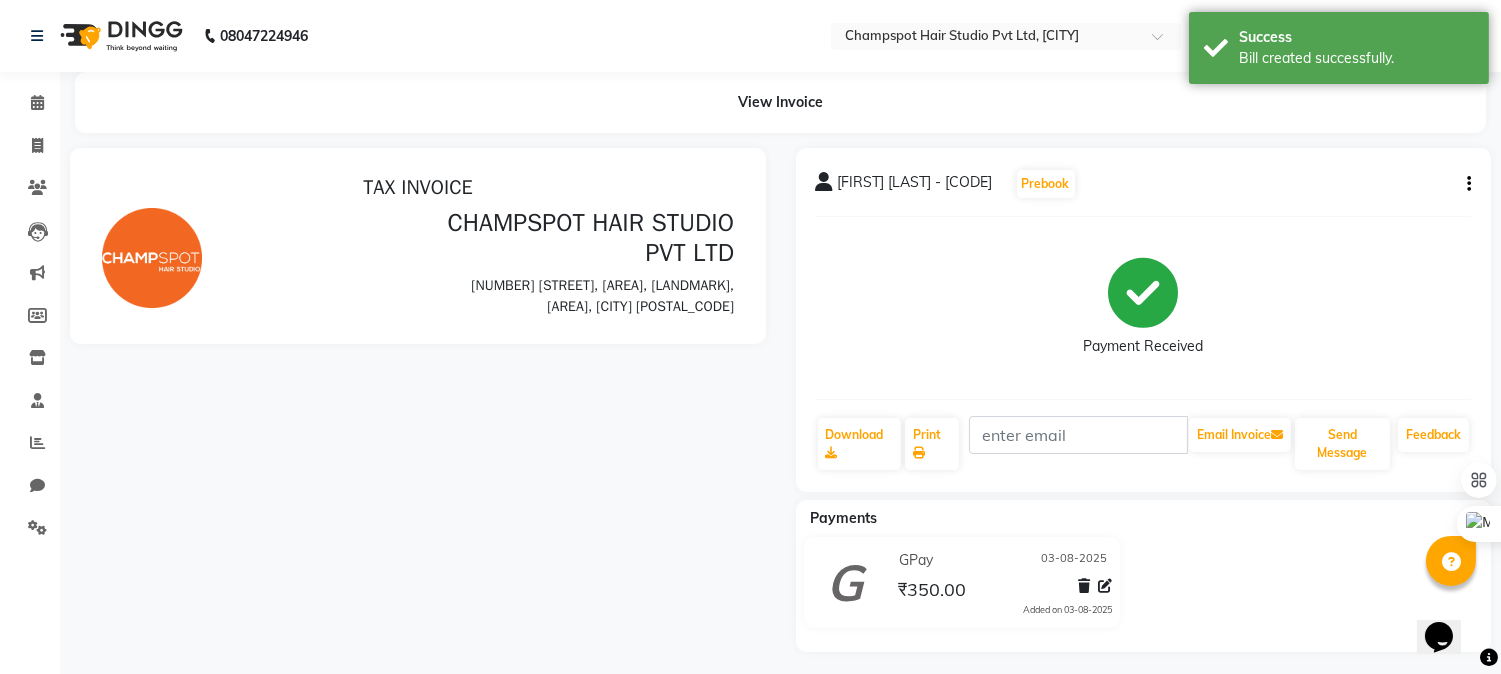 scroll, scrollTop: 0, scrollLeft: 0, axis: both 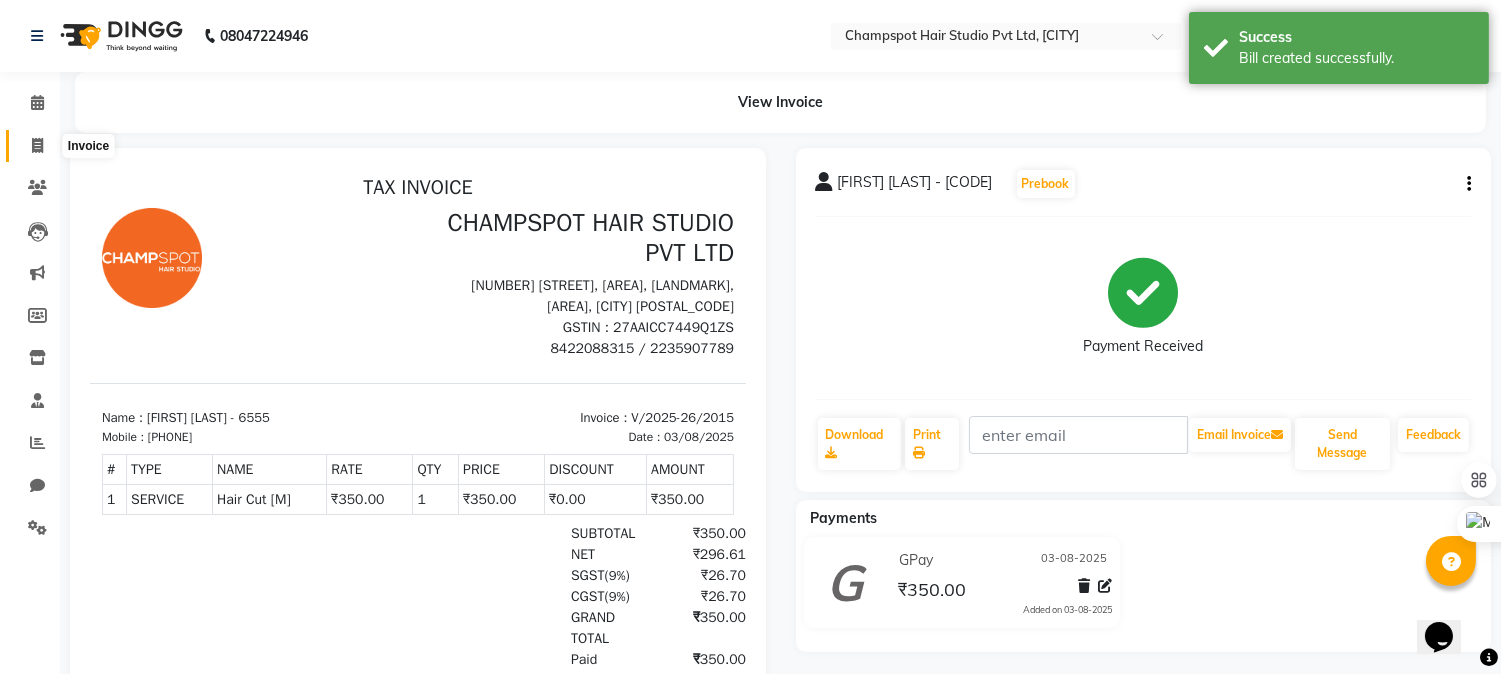 click 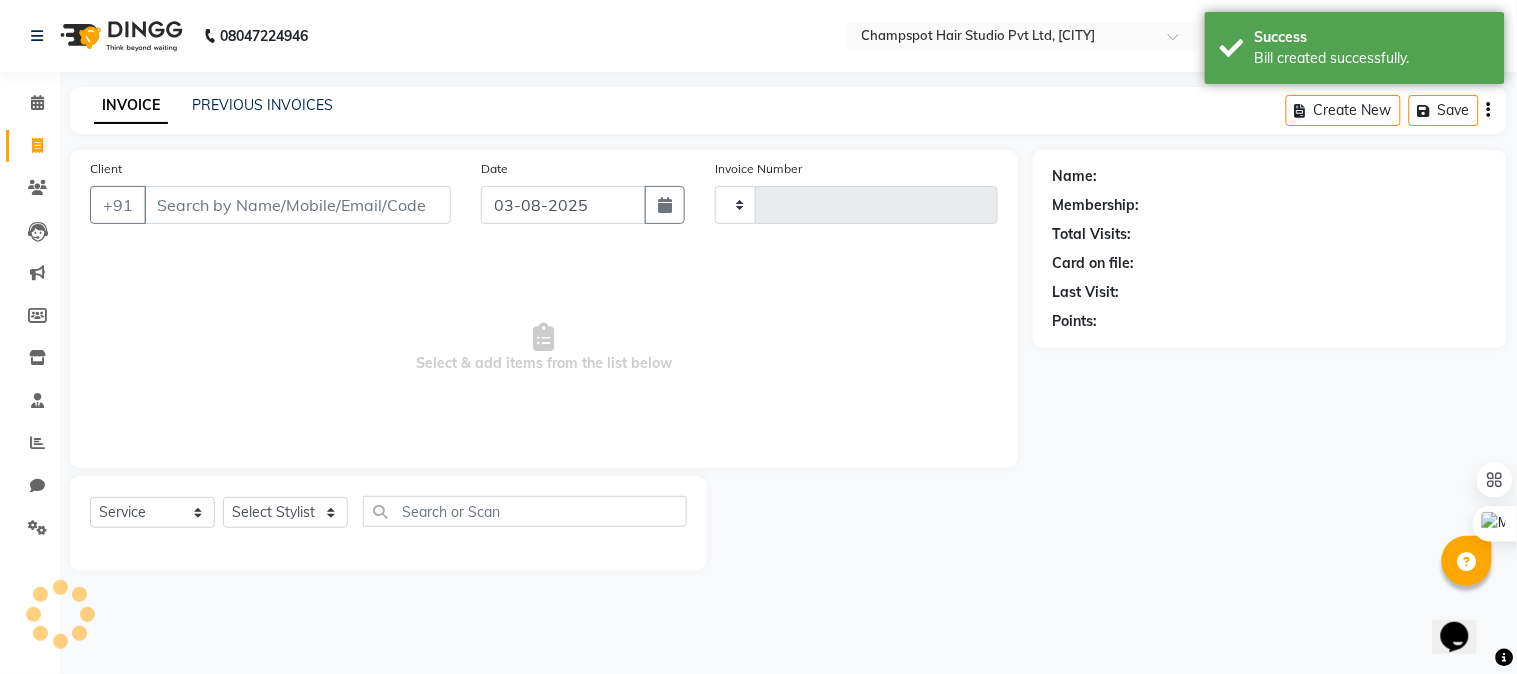 type on "2016" 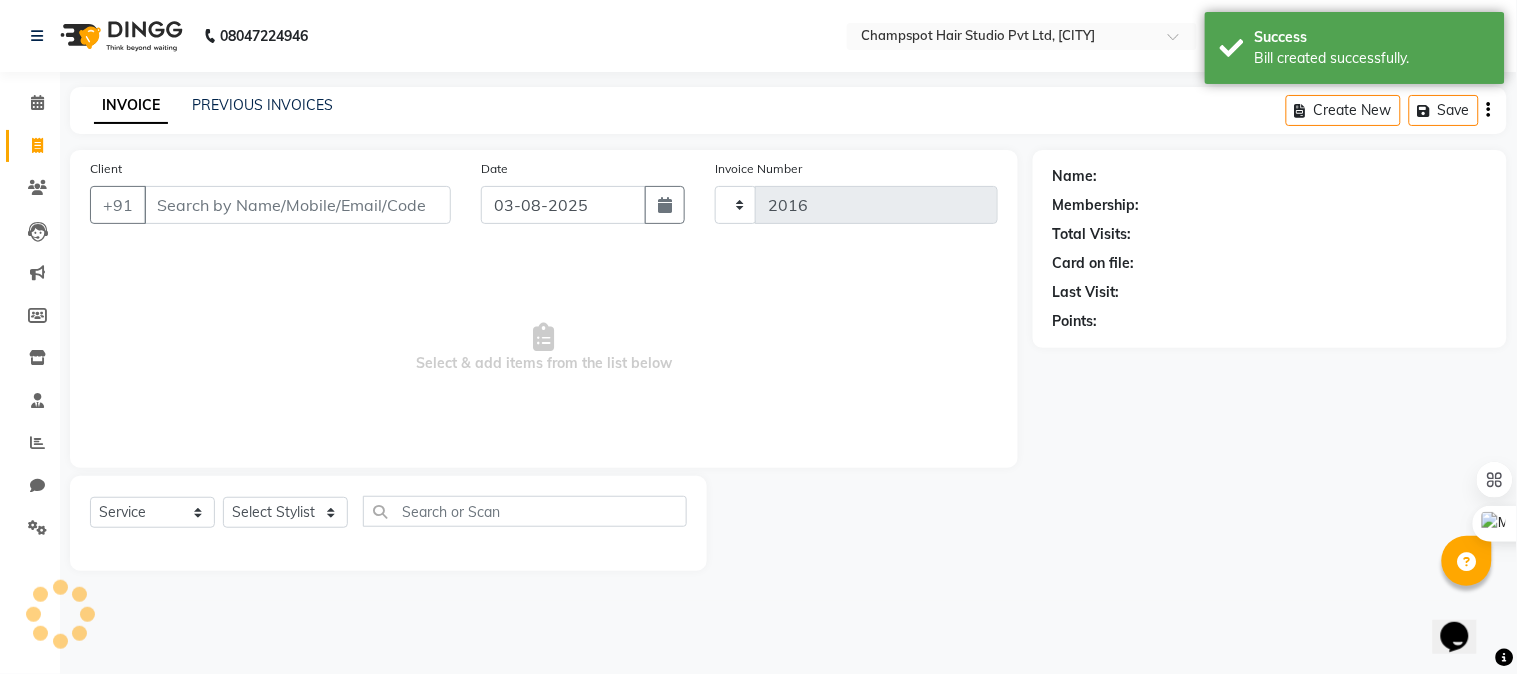select on "7690" 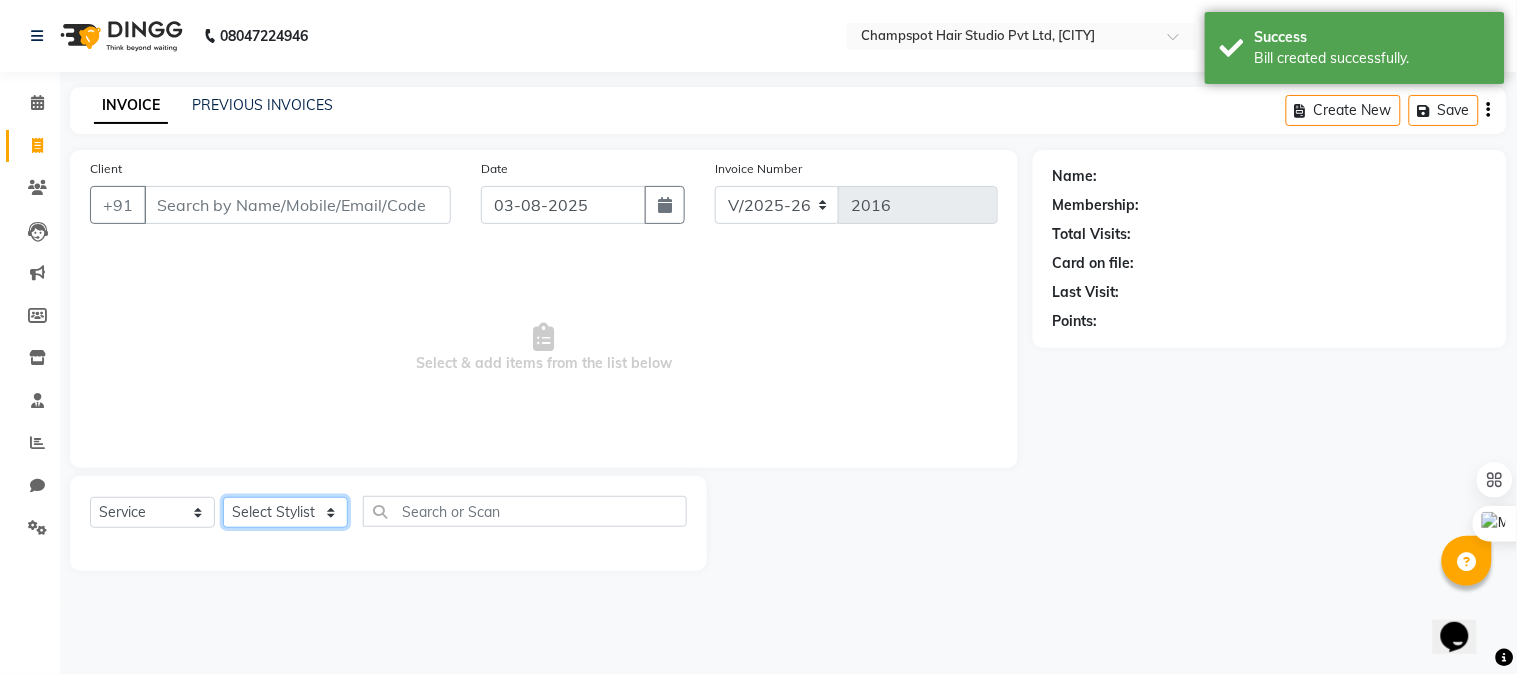 click on "Select Stylist Admin [FIRST] [LAST] [FIRST] [LAST] [FIRST] [LAST] [FIRST] [LAST] [FIRST] [LAST]" 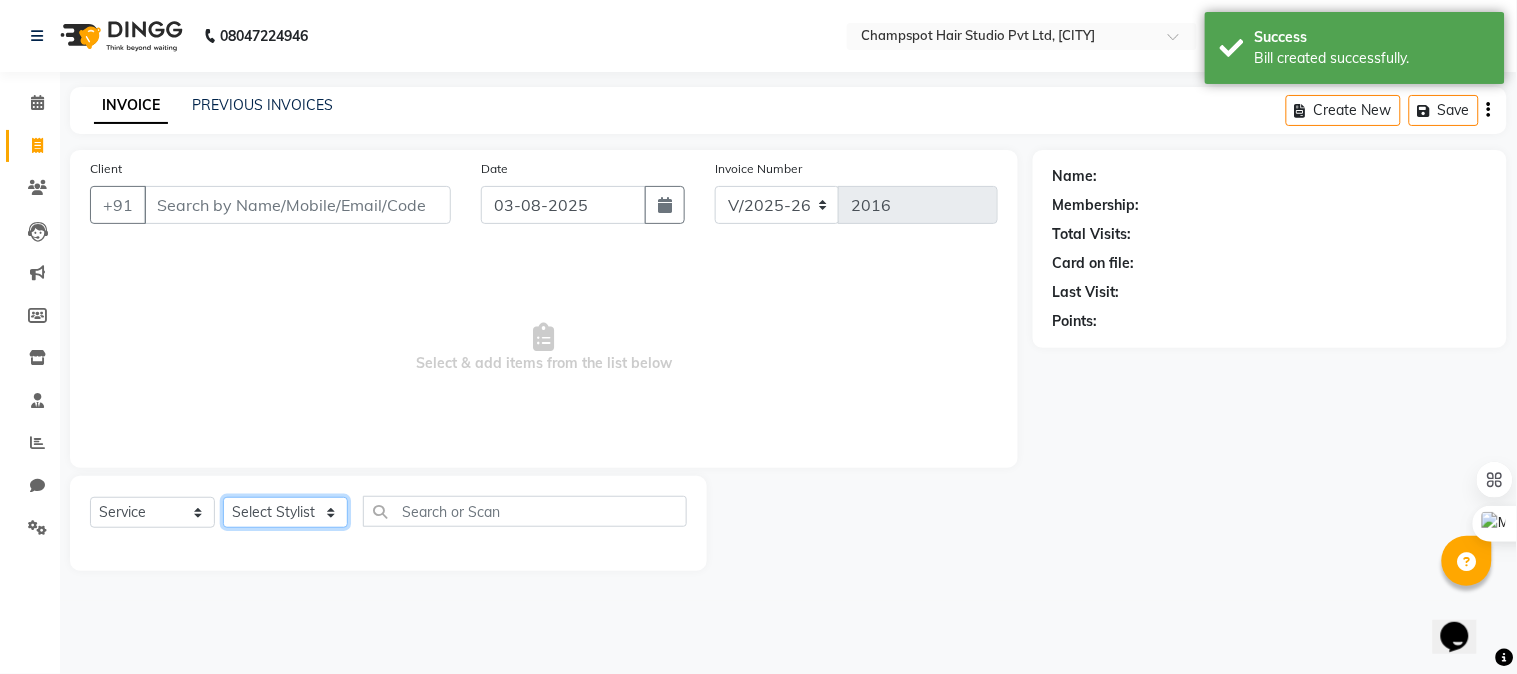 select on "69008" 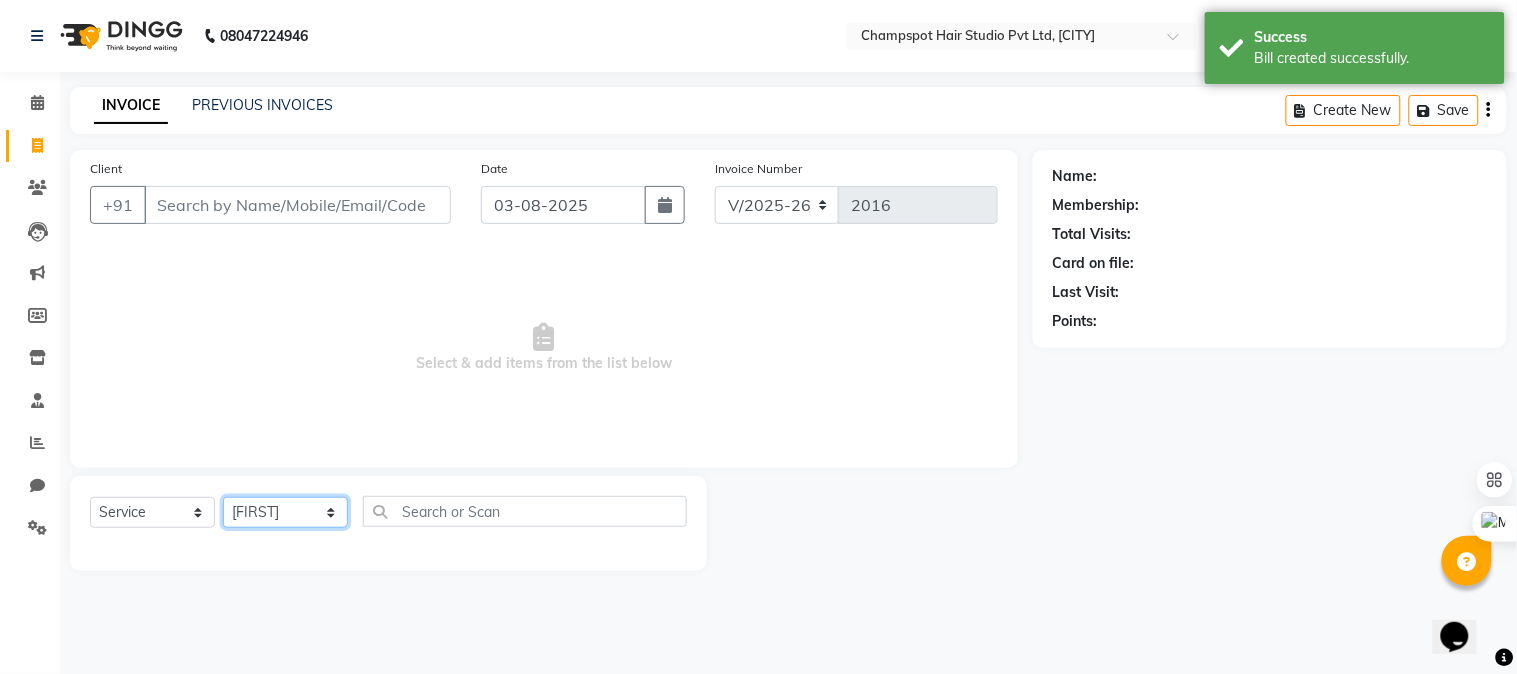 click on "Select Stylist Admin [FIRST] [LAST] [FIRST] [LAST] [FIRST] [LAST] [FIRST] [LAST] [FIRST] [LAST]" 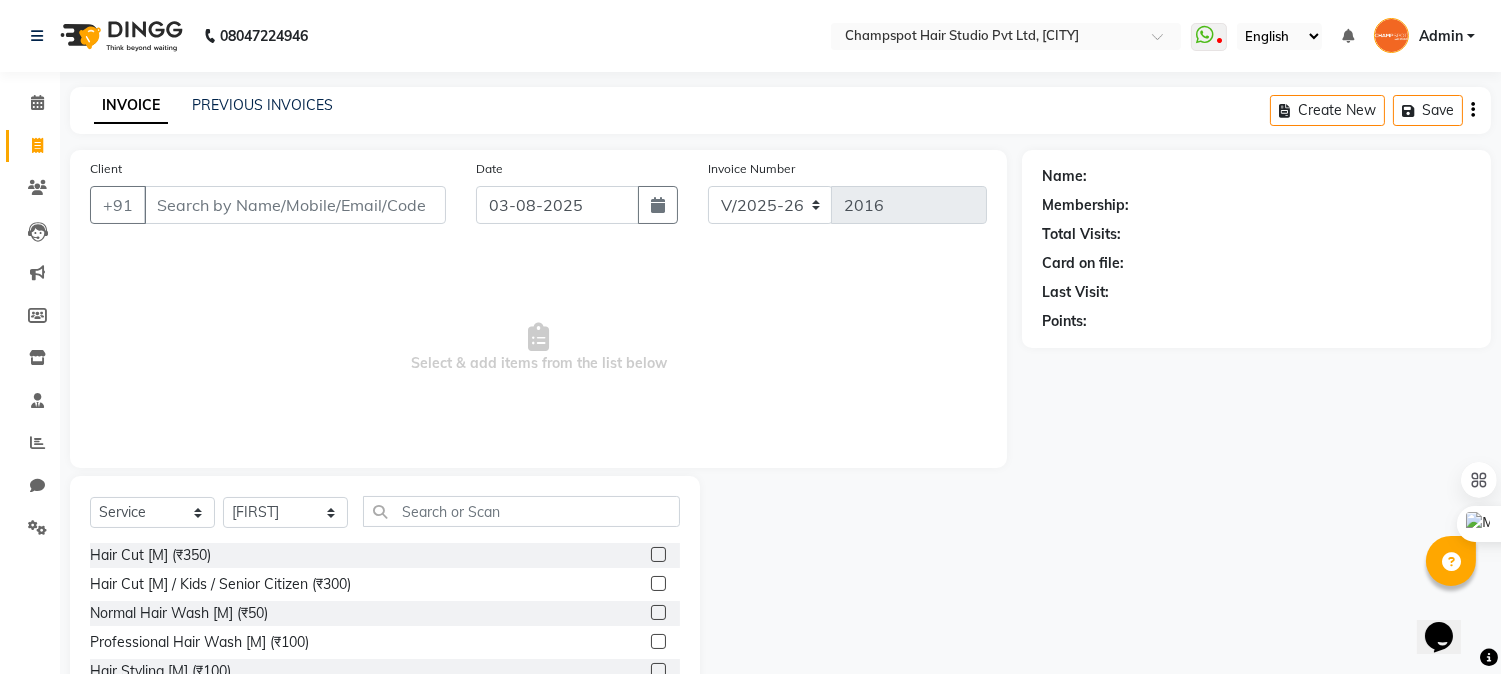 click on "Hair Cut [M] (₹350)" 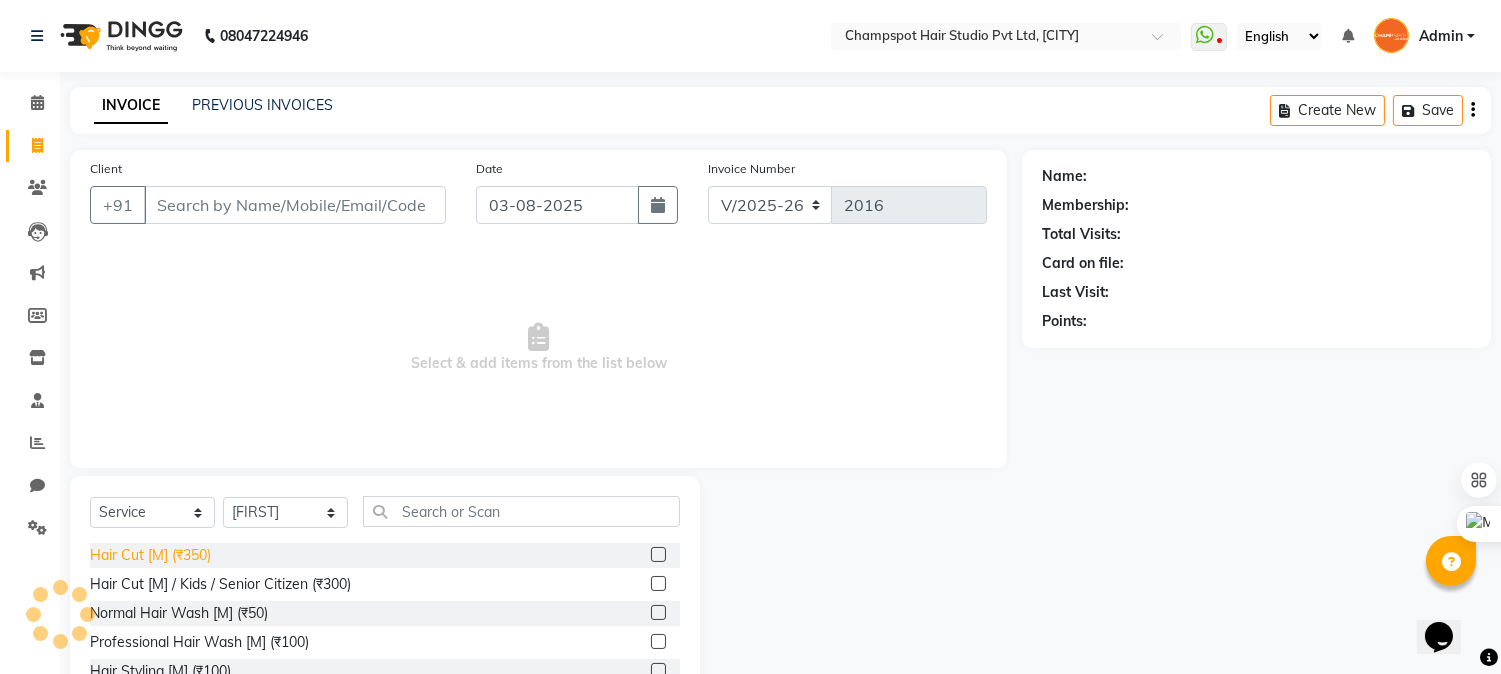 click on "Hair Cut [M] (₹350)" 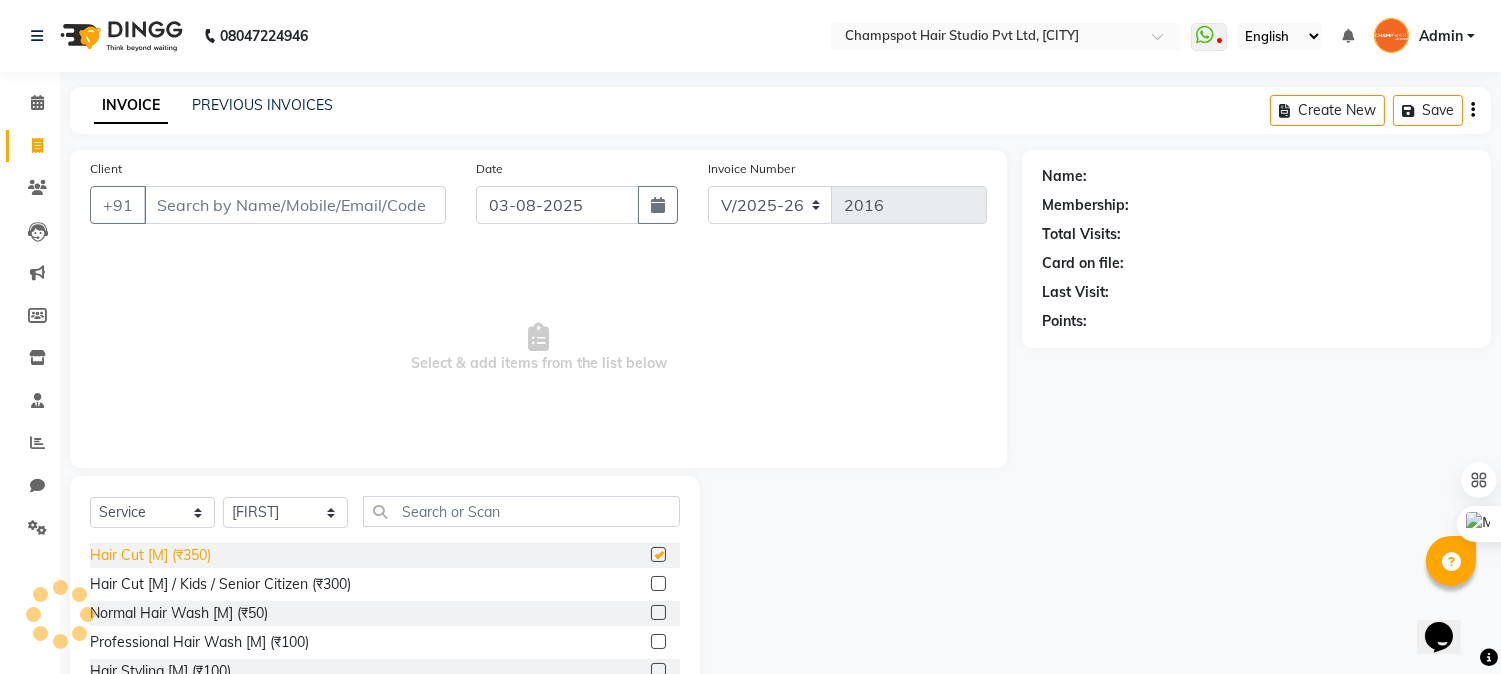 checkbox on "false" 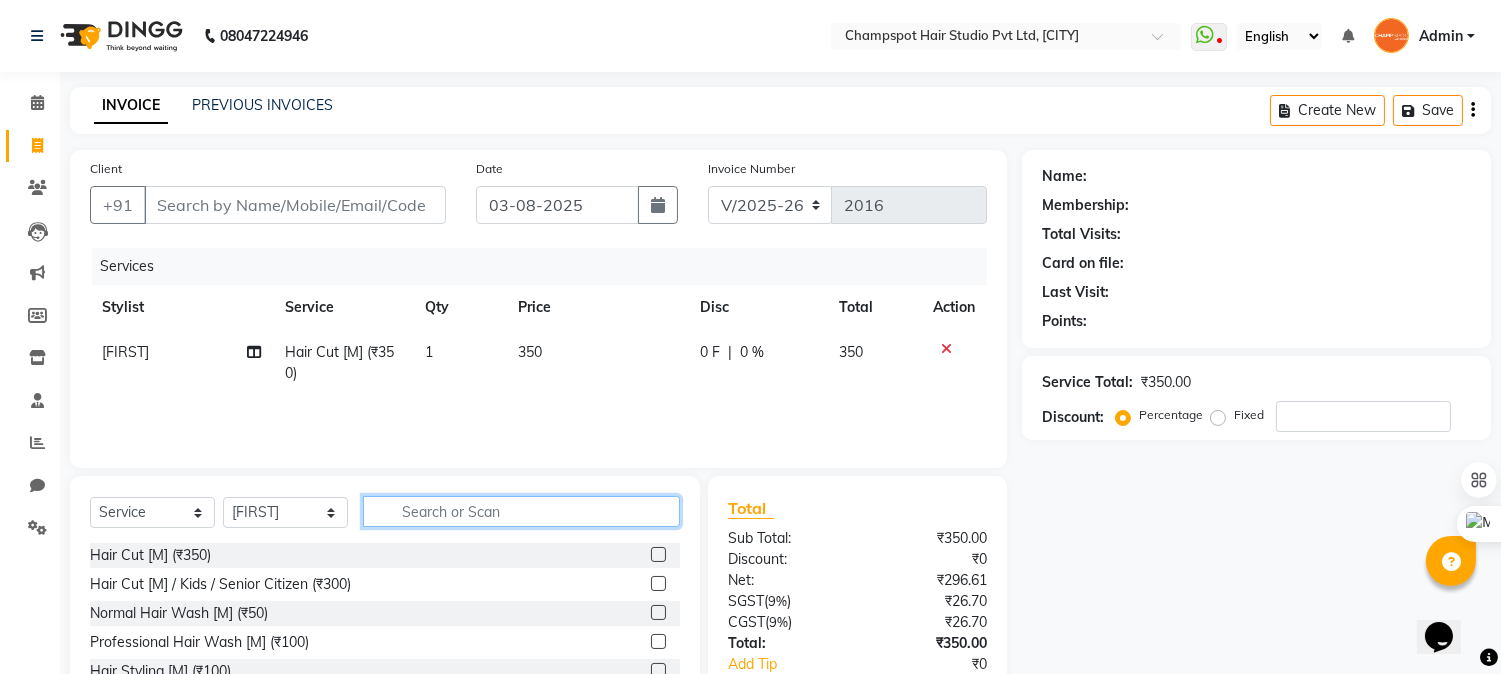 click 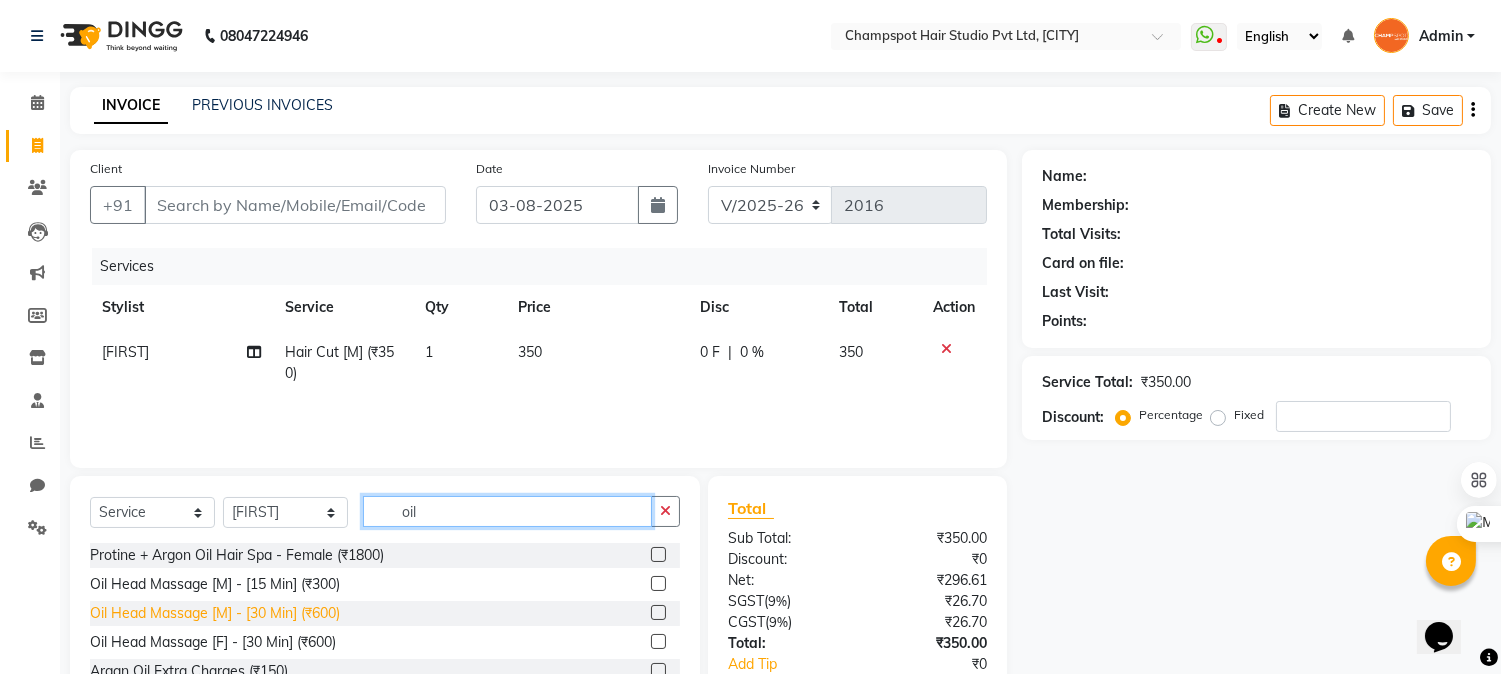 type on "oil" 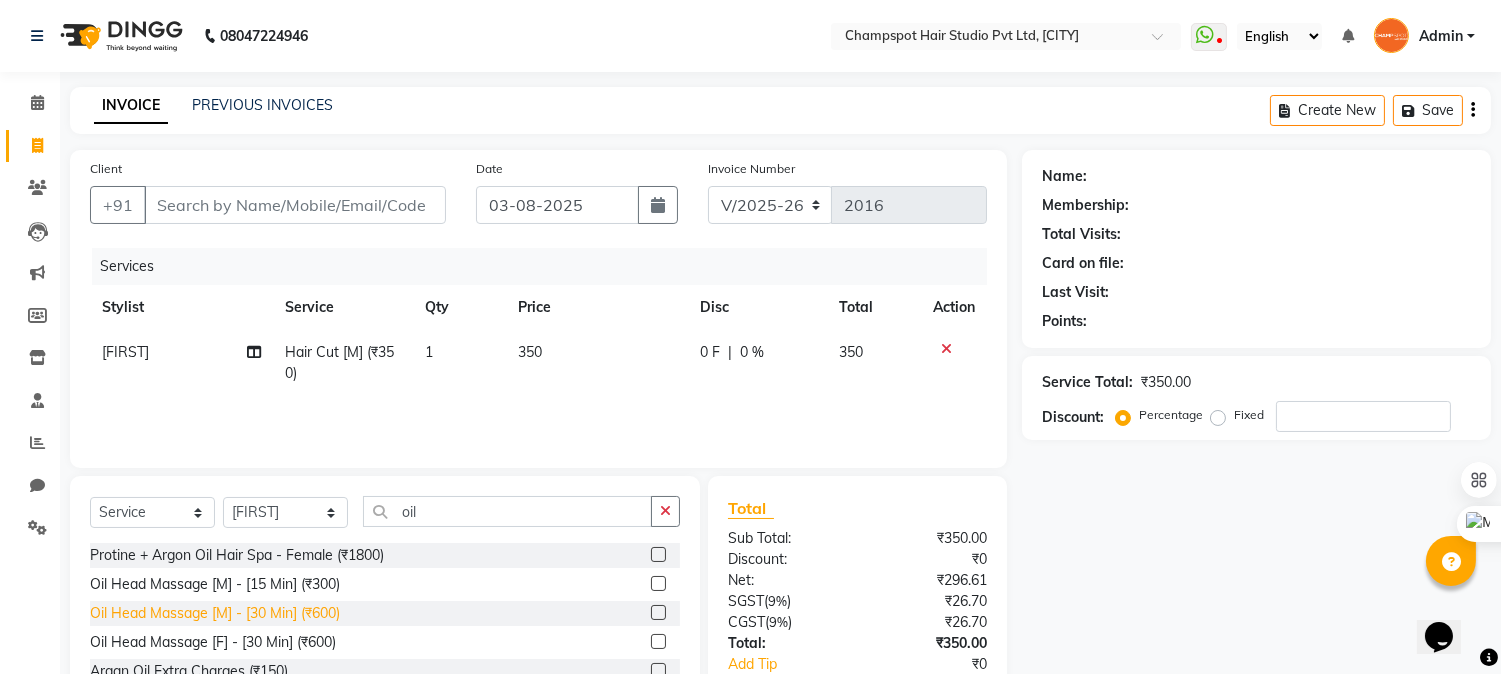click on "Oil Head Massage [M] - [30 Min] (₹600)" 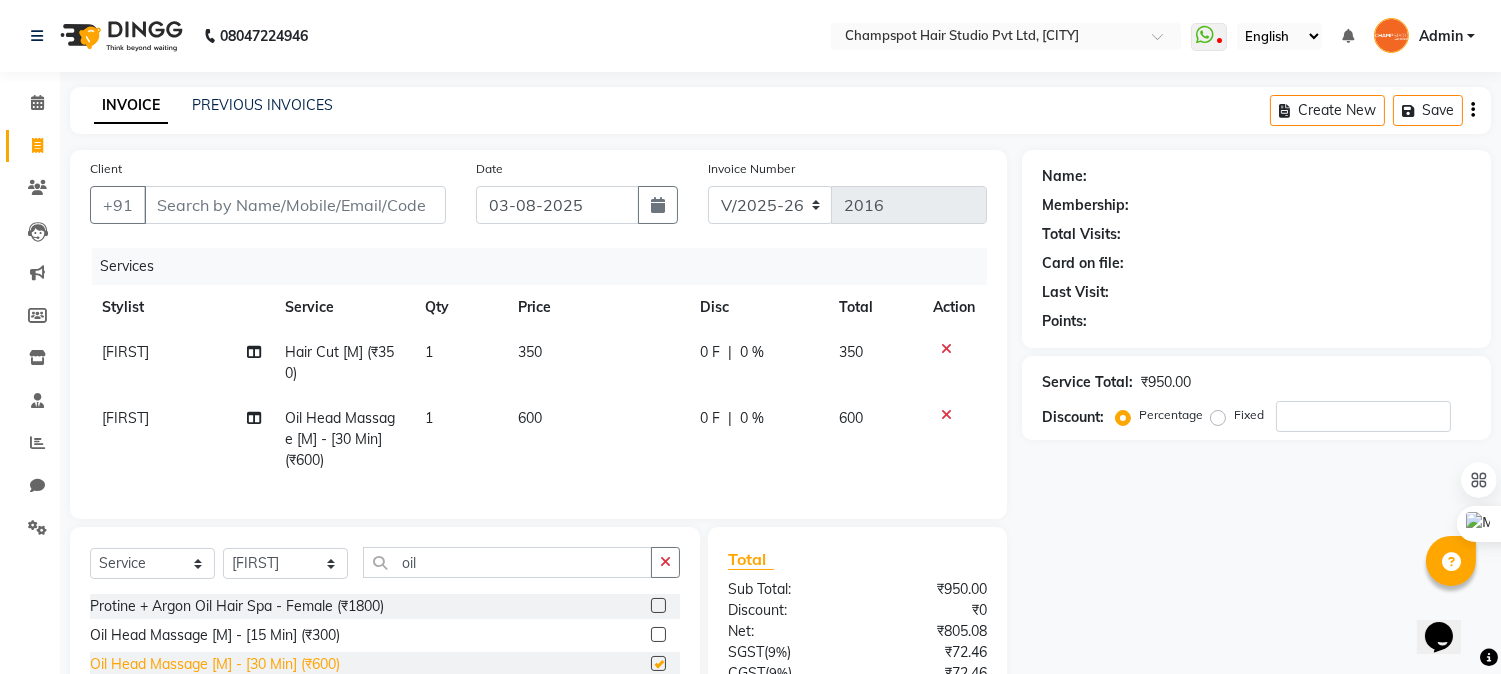 checkbox on "false" 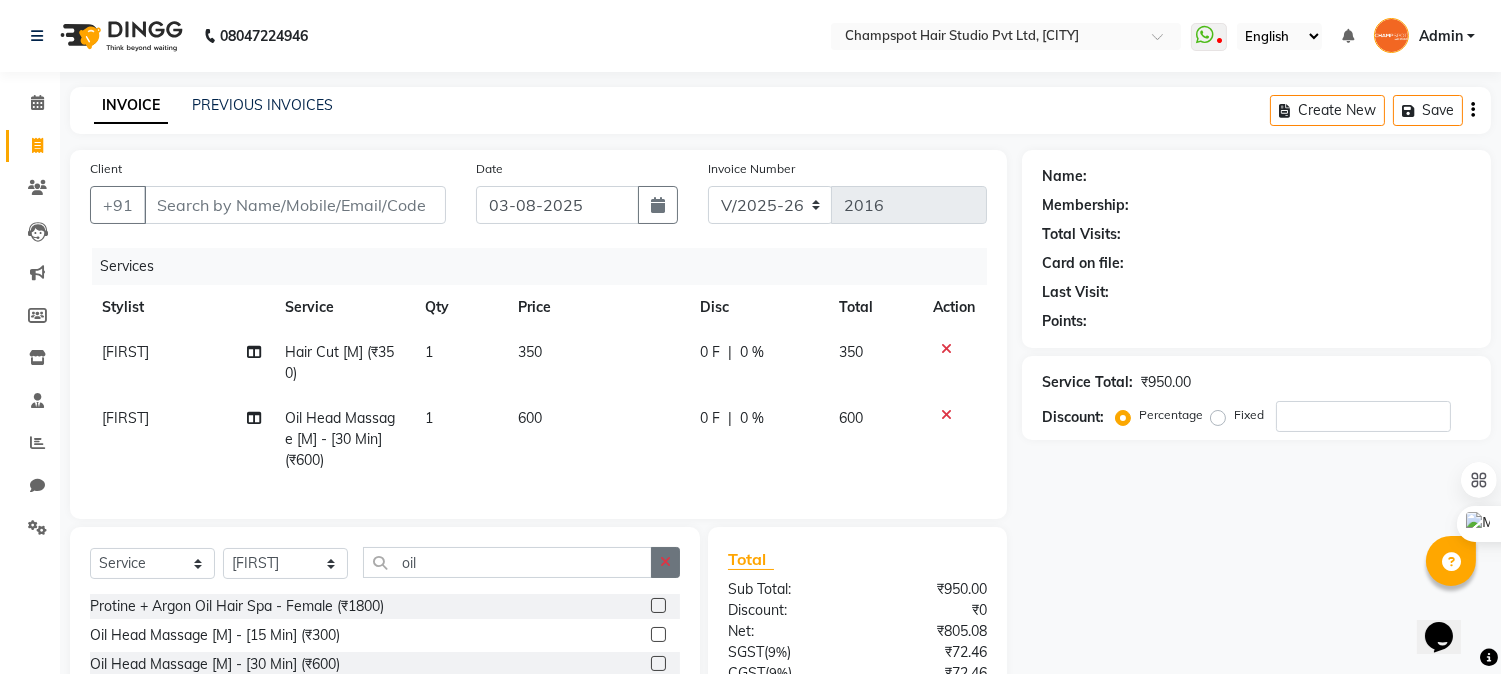 click 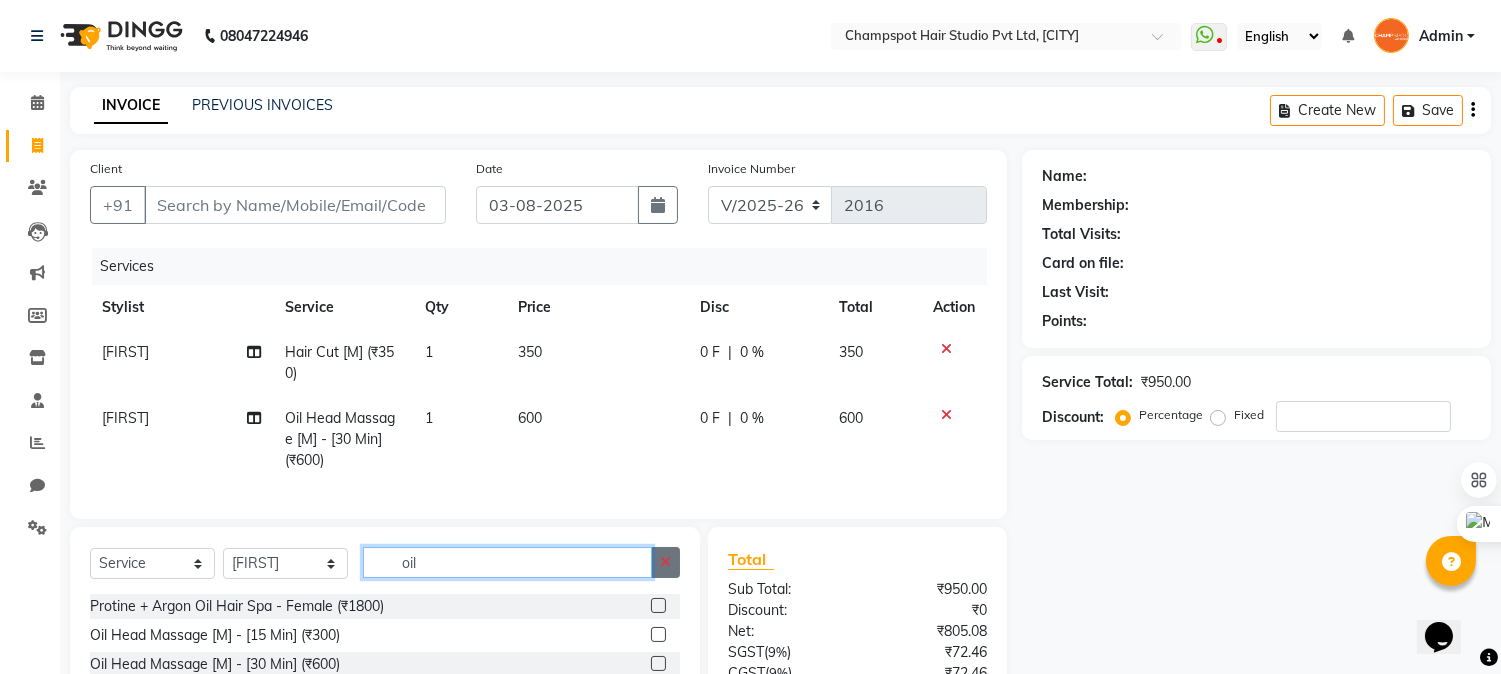 type 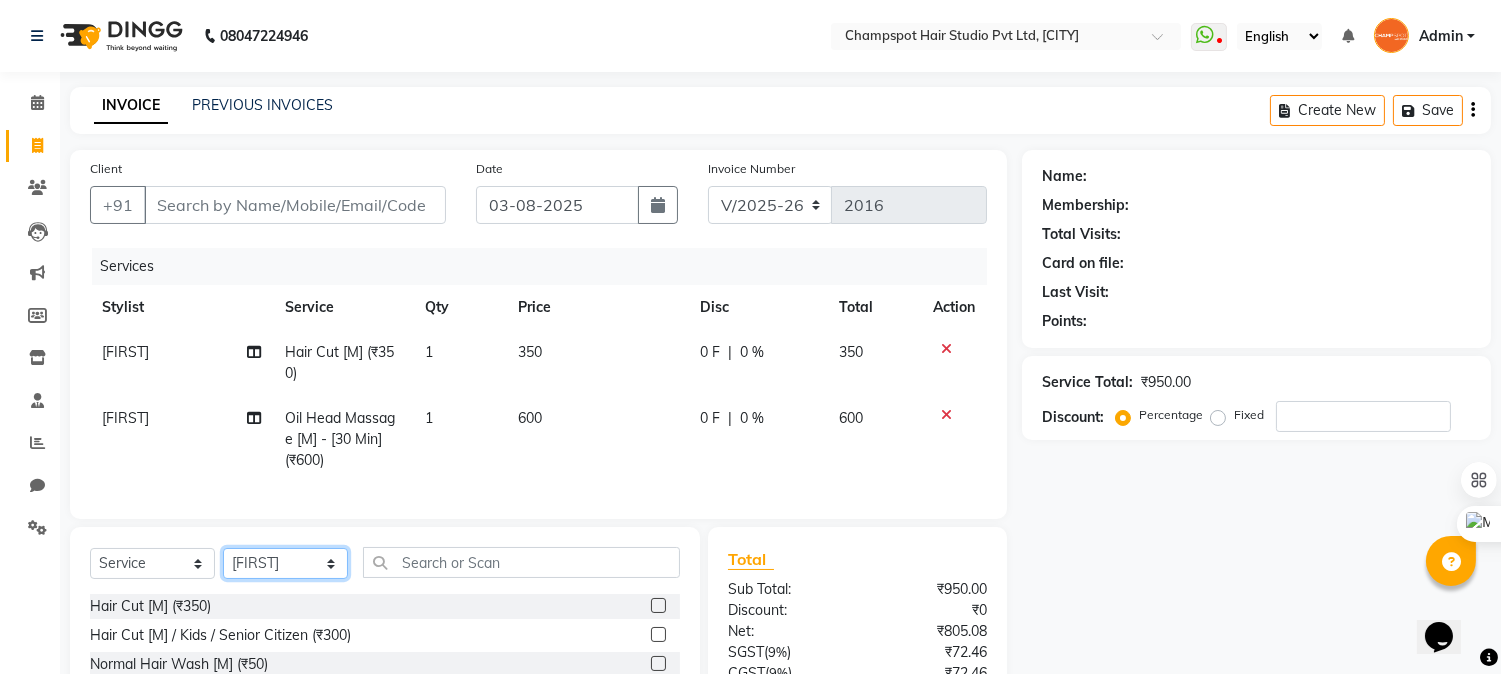 click on "Select Stylist Admin [FIRST] [LAST] [FIRST] [LAST] [FIRST] [LAST] [FIRST] [LAST] [FIRST] [LAST]" 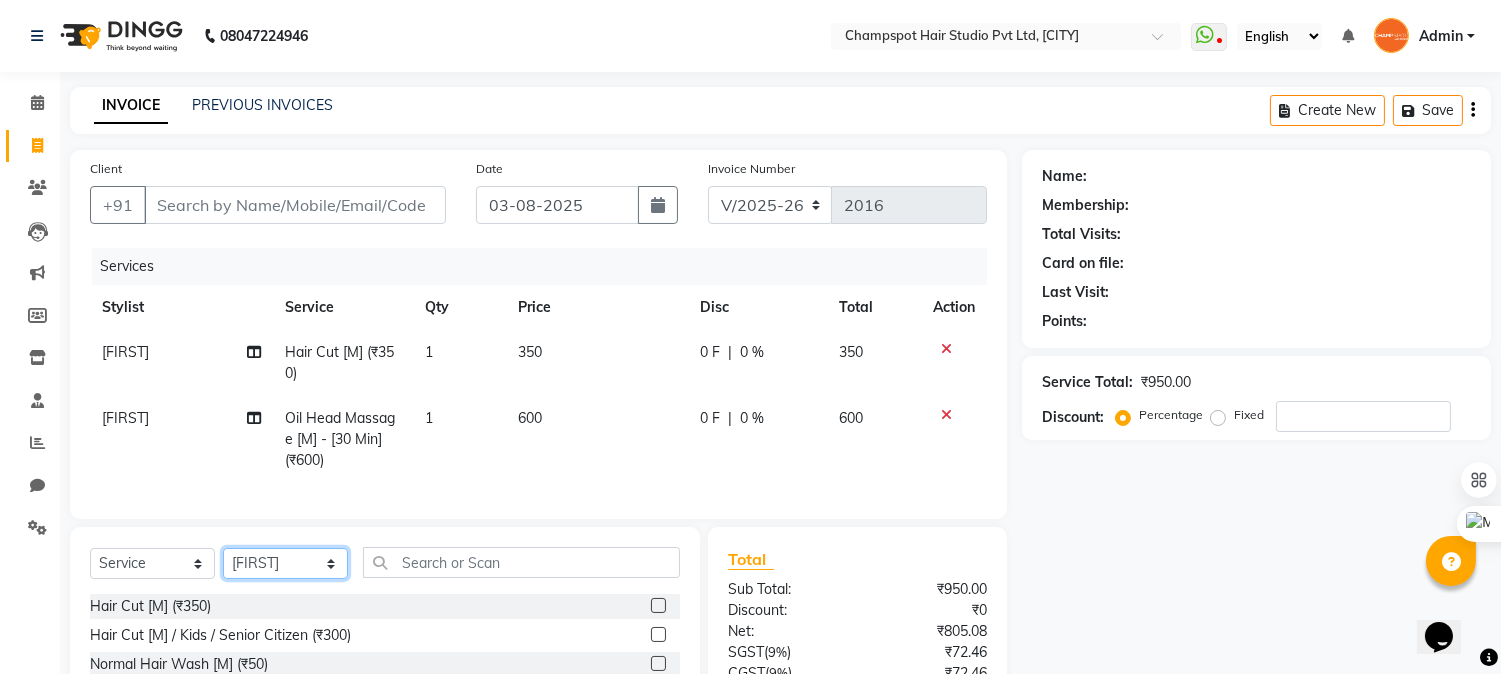 select on "69005" 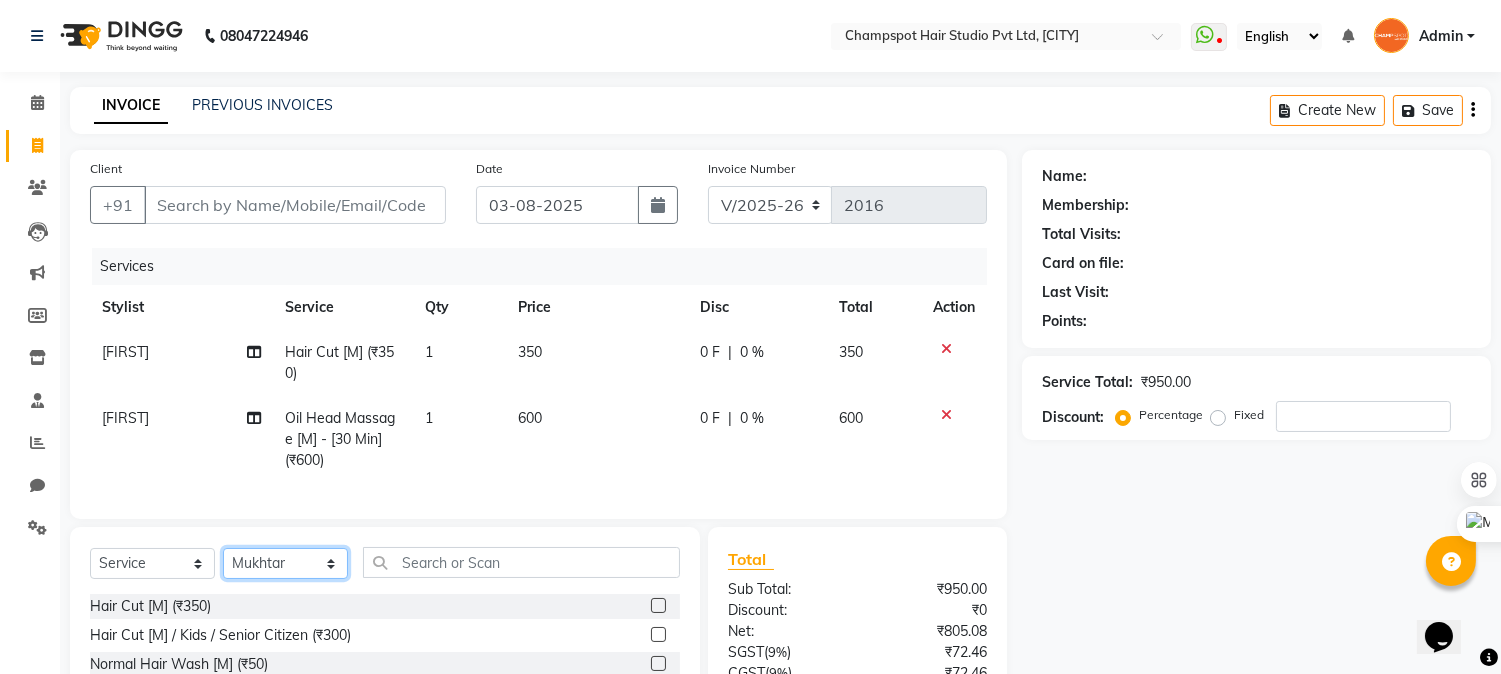 click on "Select Stylist Admin [FIRST] [LAST] [FIRST] [LAST] [FIRST] [LAST] [FIRST] [LAST] [FIRST] [LAST]" 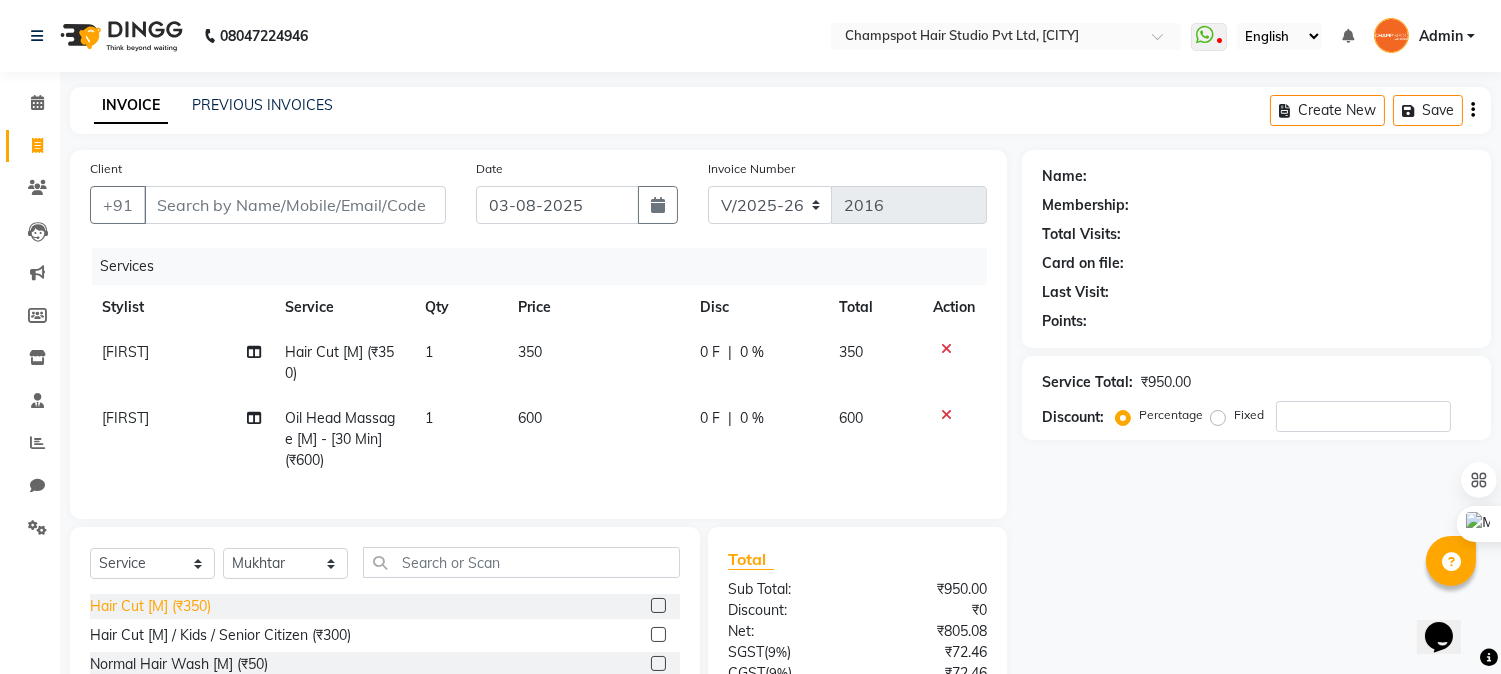 click on "Hair Cut [M] (₹350)" 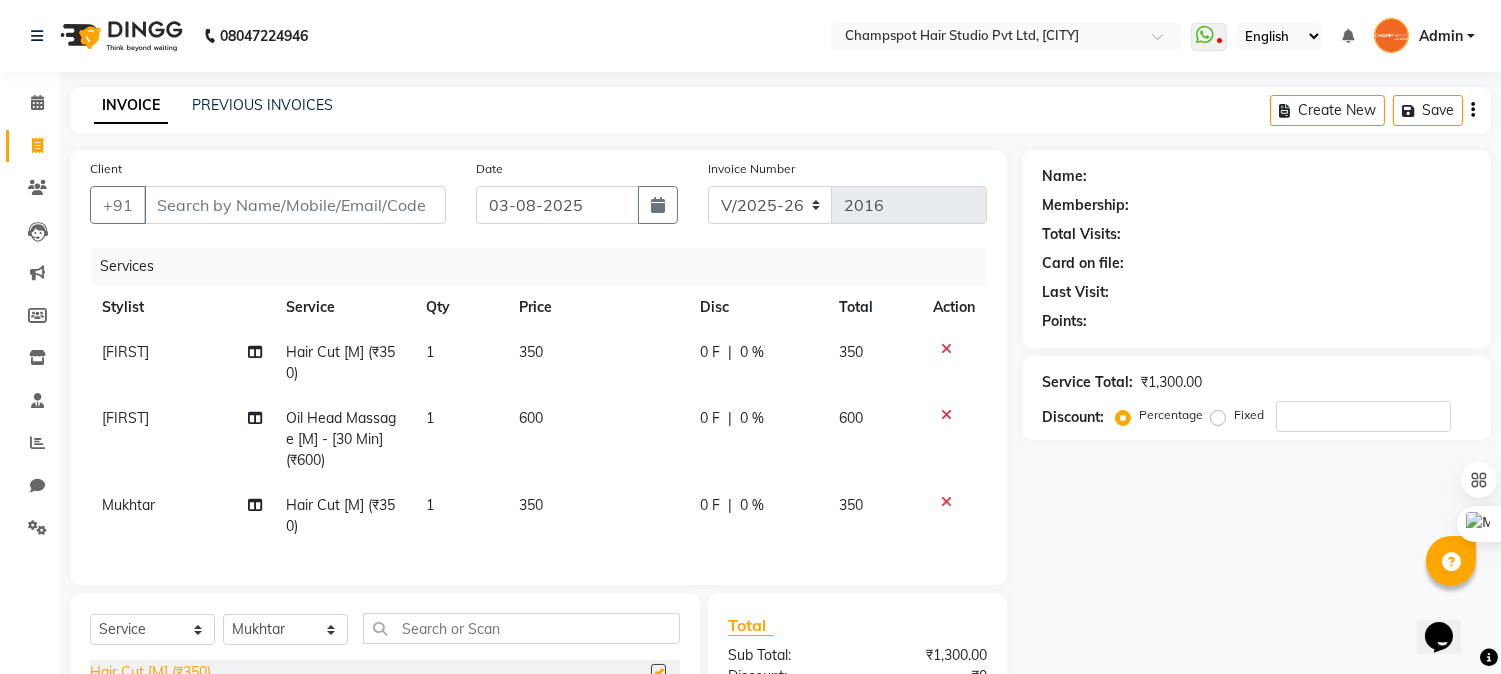 checkbox on "false" 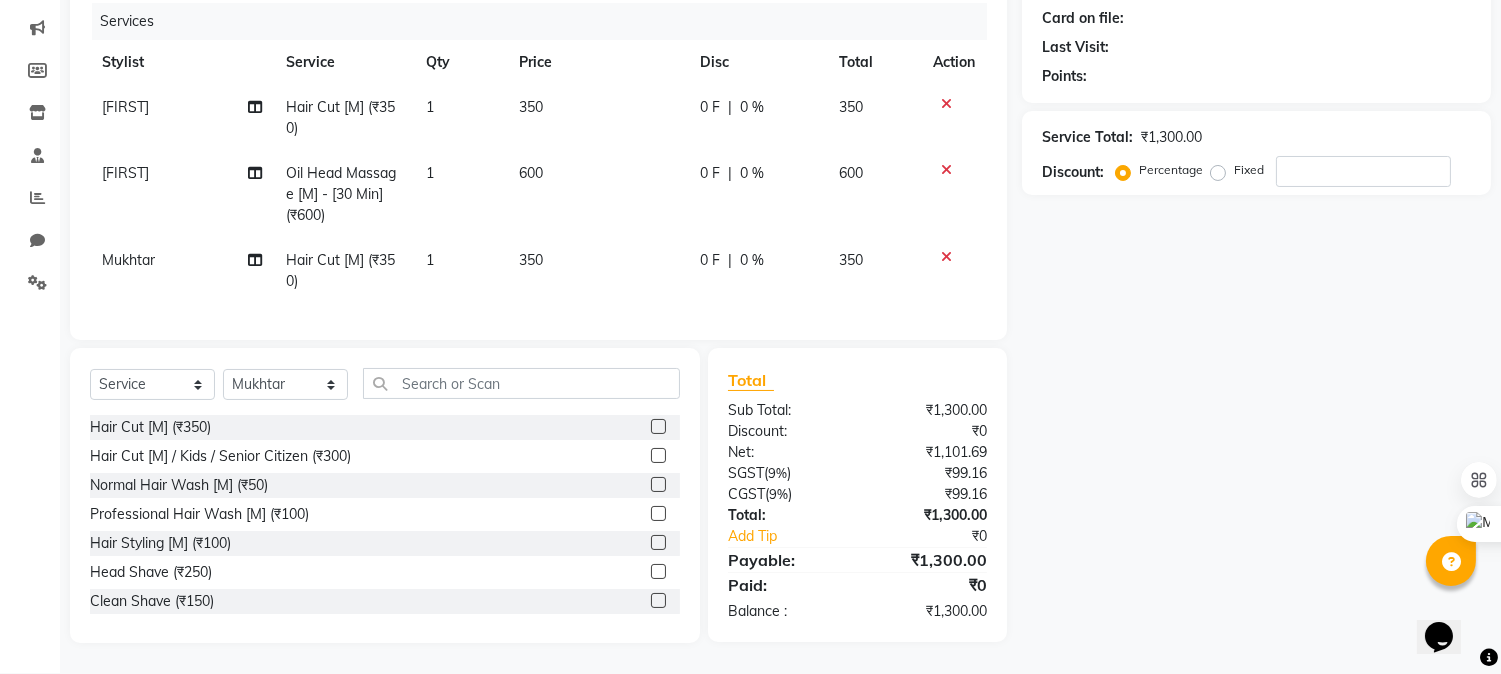 scroll, scrollTop: 260, scrollLeft: 0, axis: vertical 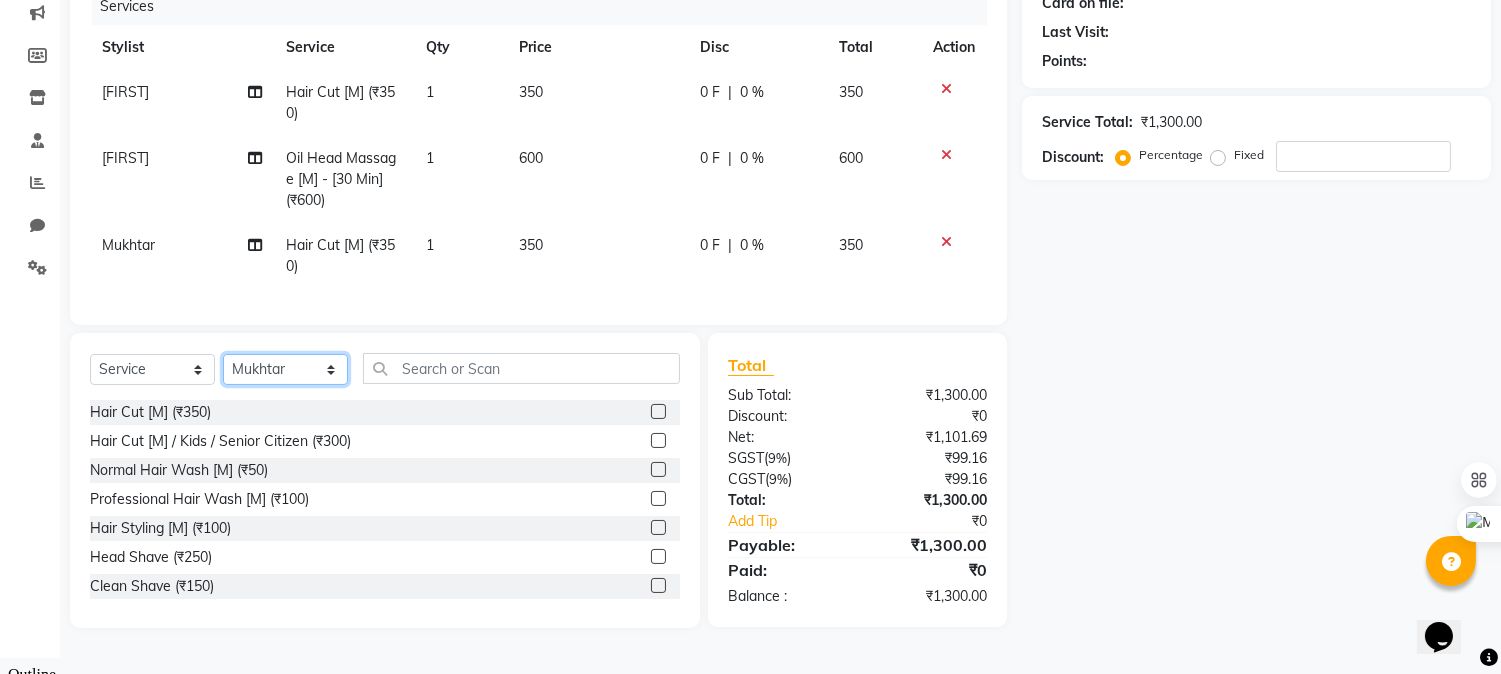 click on "Select Stylist Admin [FIRST] [LAST] [FIRST] [LAST] [FIRST] [LAST] [FIRST] [LAST] [FIRST] [LAST]" 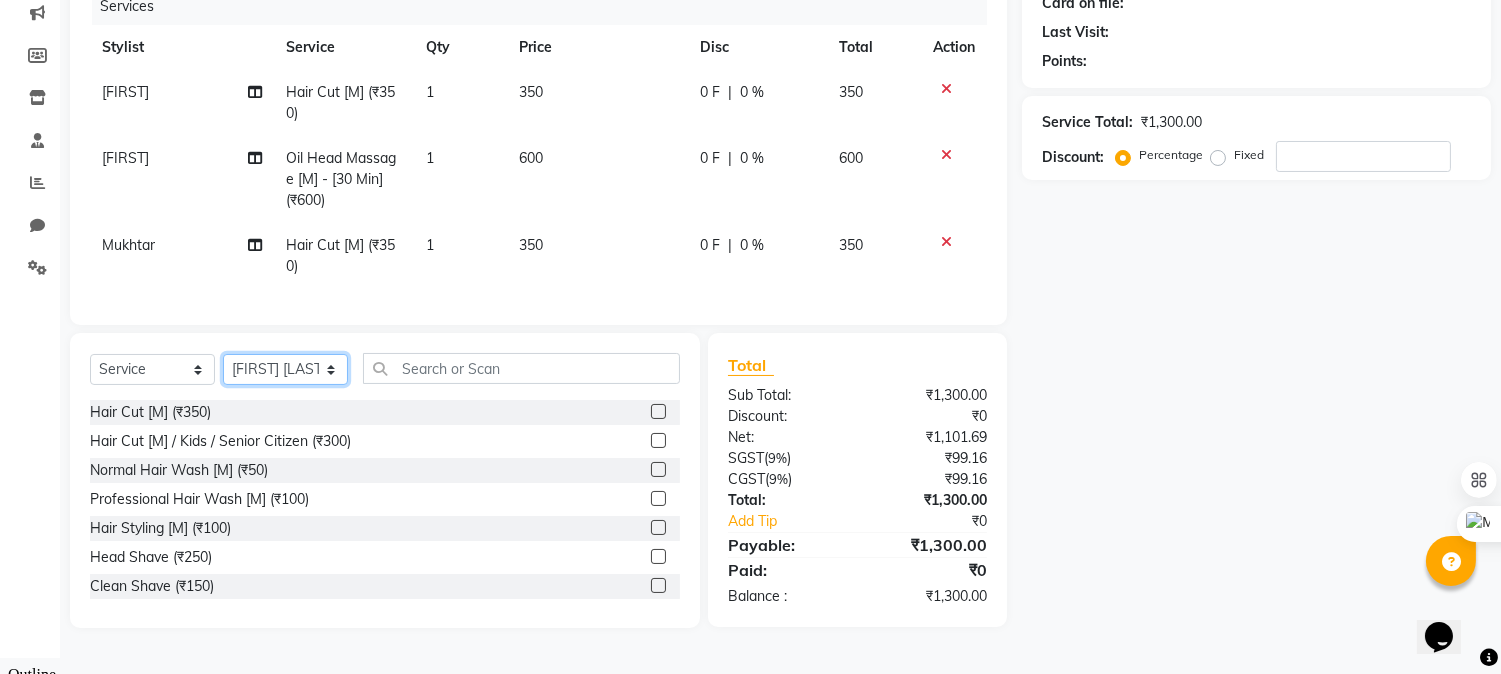click on "Select Stylist Admin [FIRST] [LAST] [FIRST] [LAST] [FIRST] [LAST] [FIRST] [LAST] [FIRST] [LAST]" 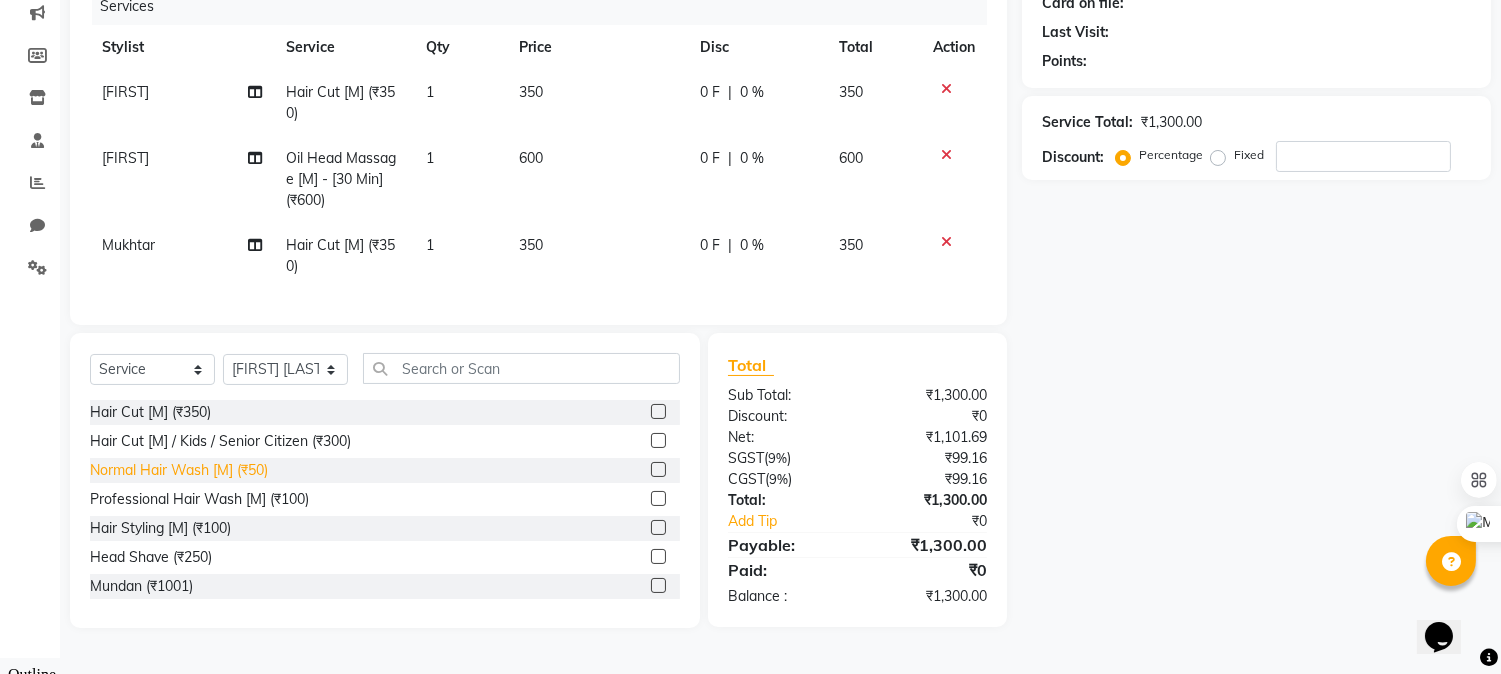 click on "Normal Hair Wash [M] (₹50)" 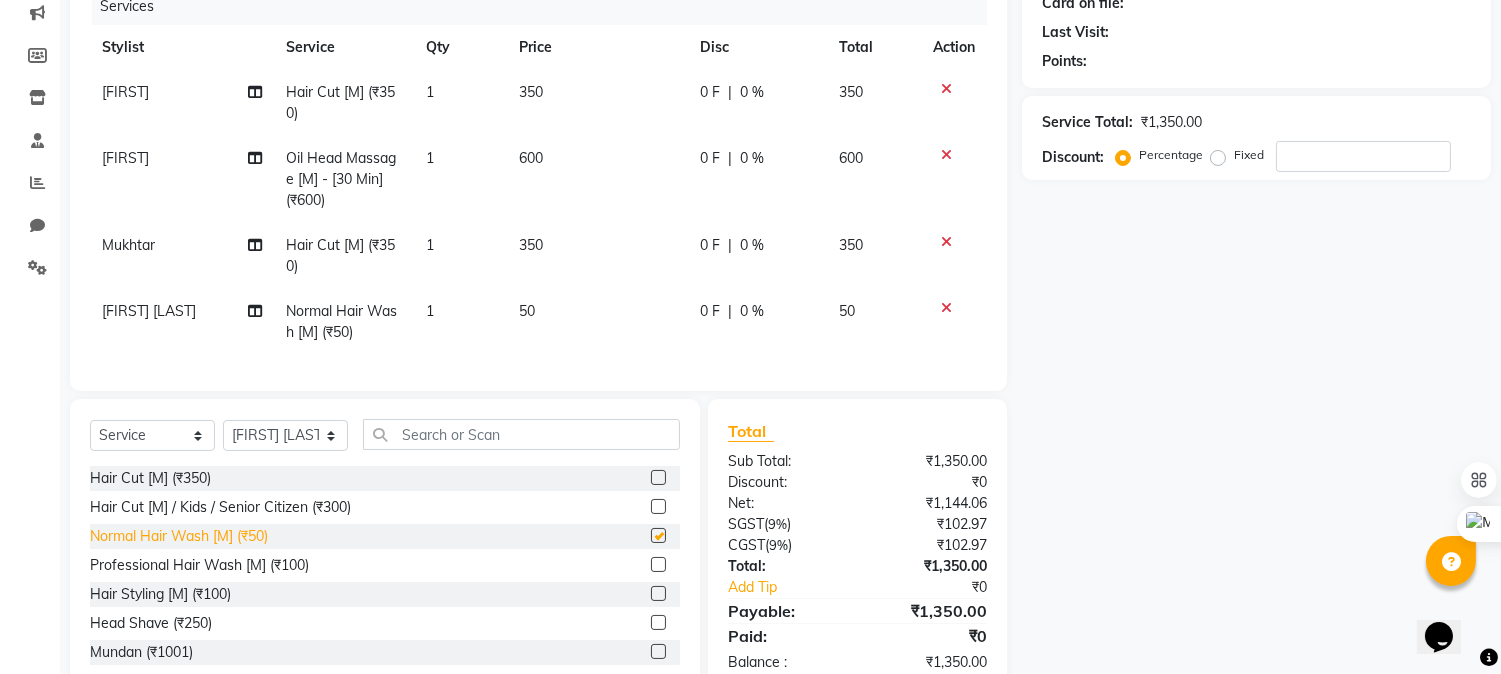 checkbox on "false" 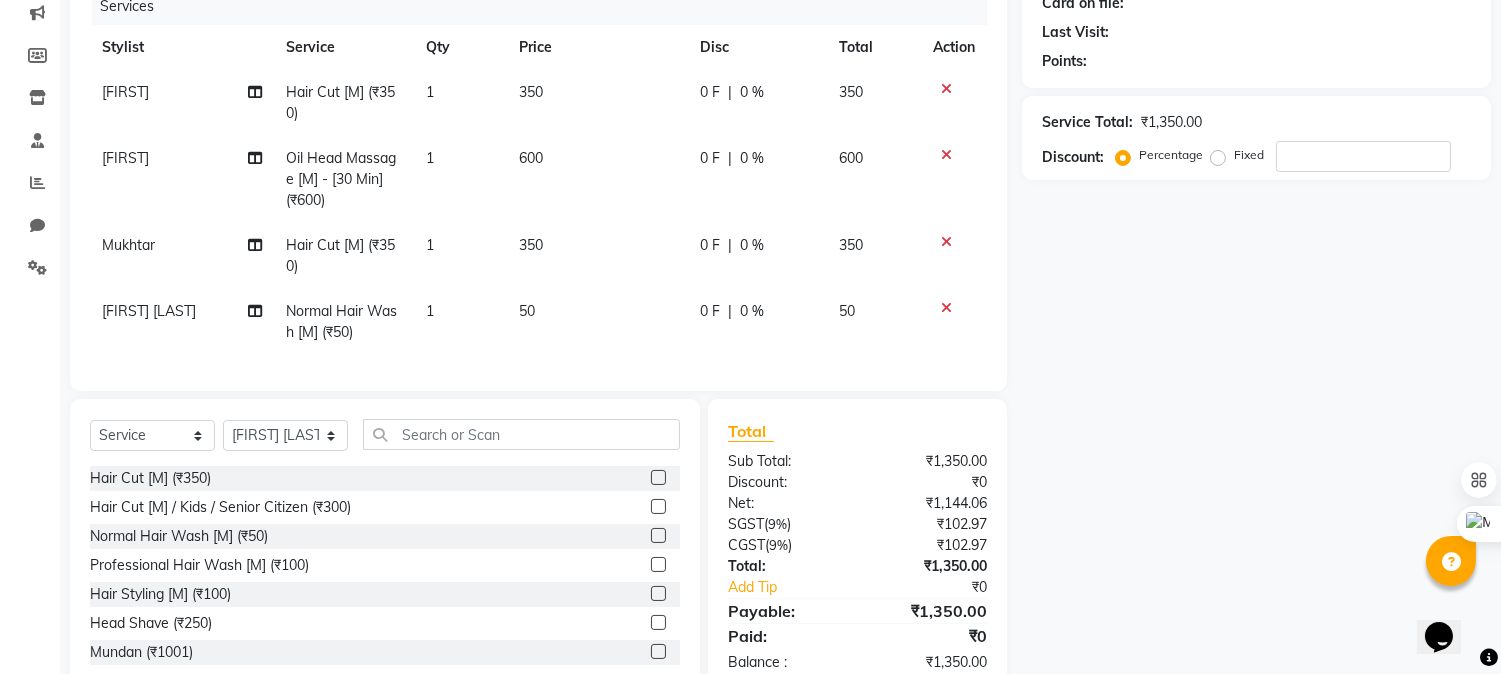 click on "1" 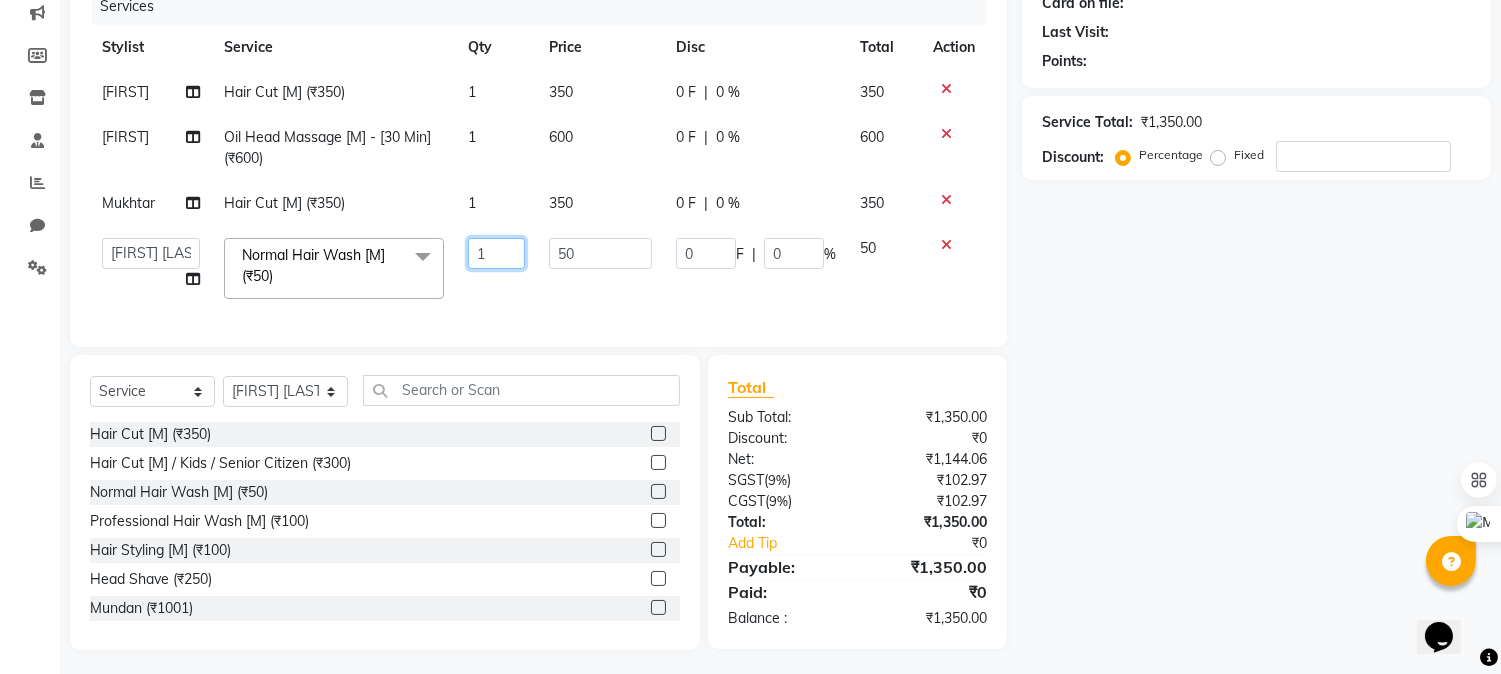 click on "1" 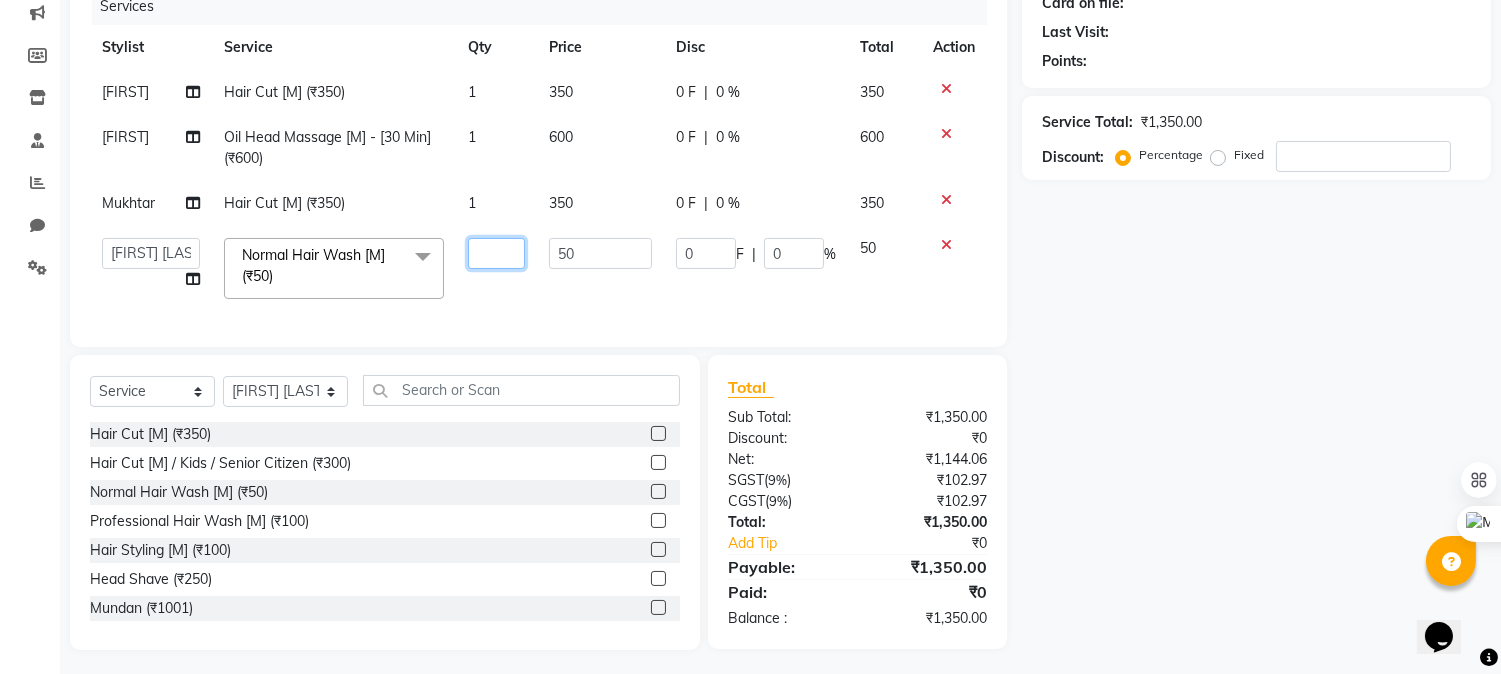 type on "2" 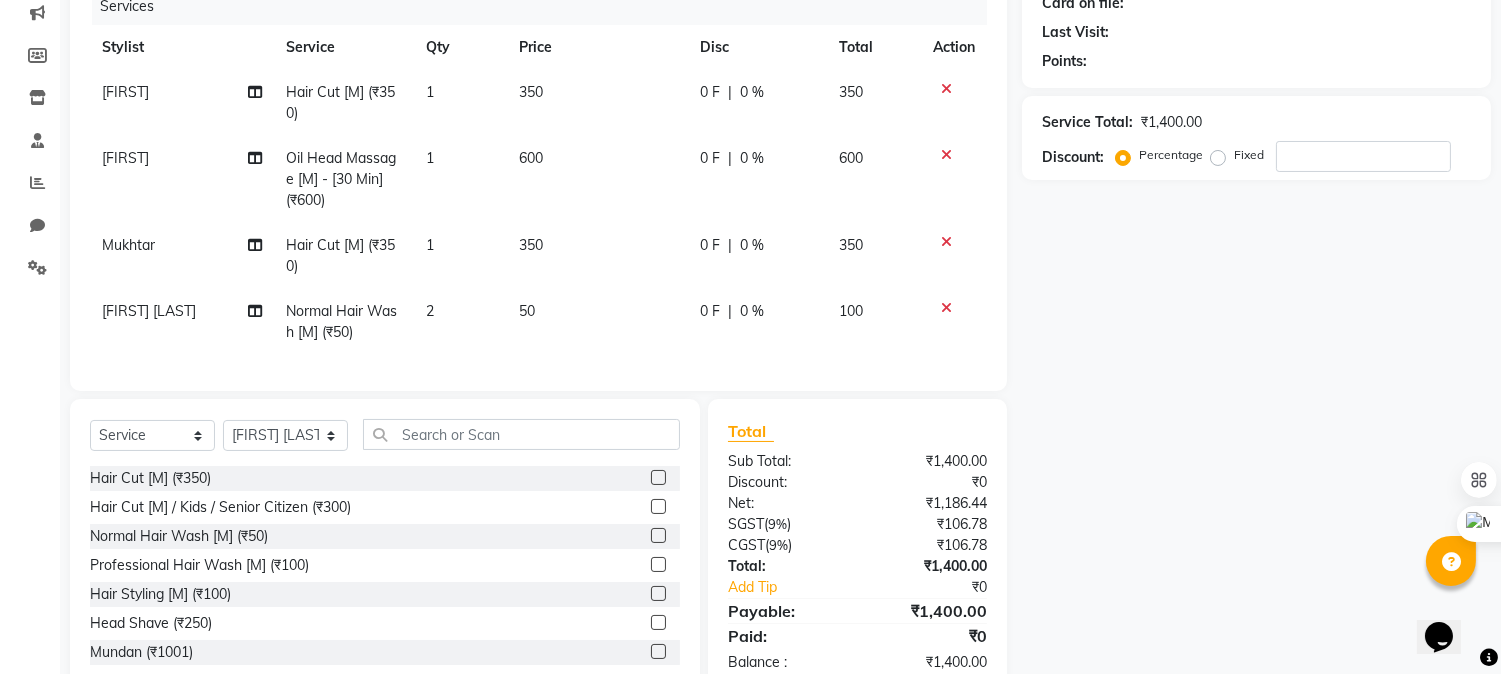 click on "50" 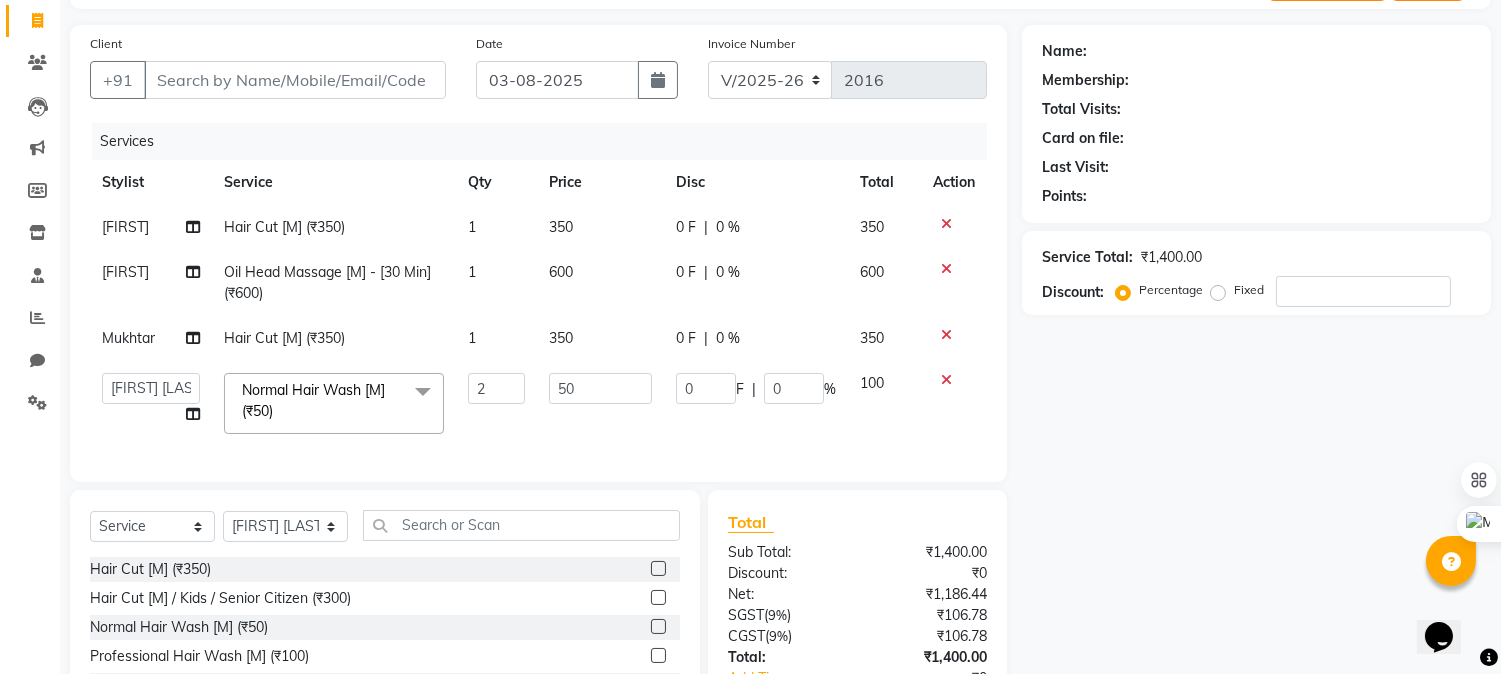 scroll, scrollTop: 0, scrollLeft: 0, axis: both 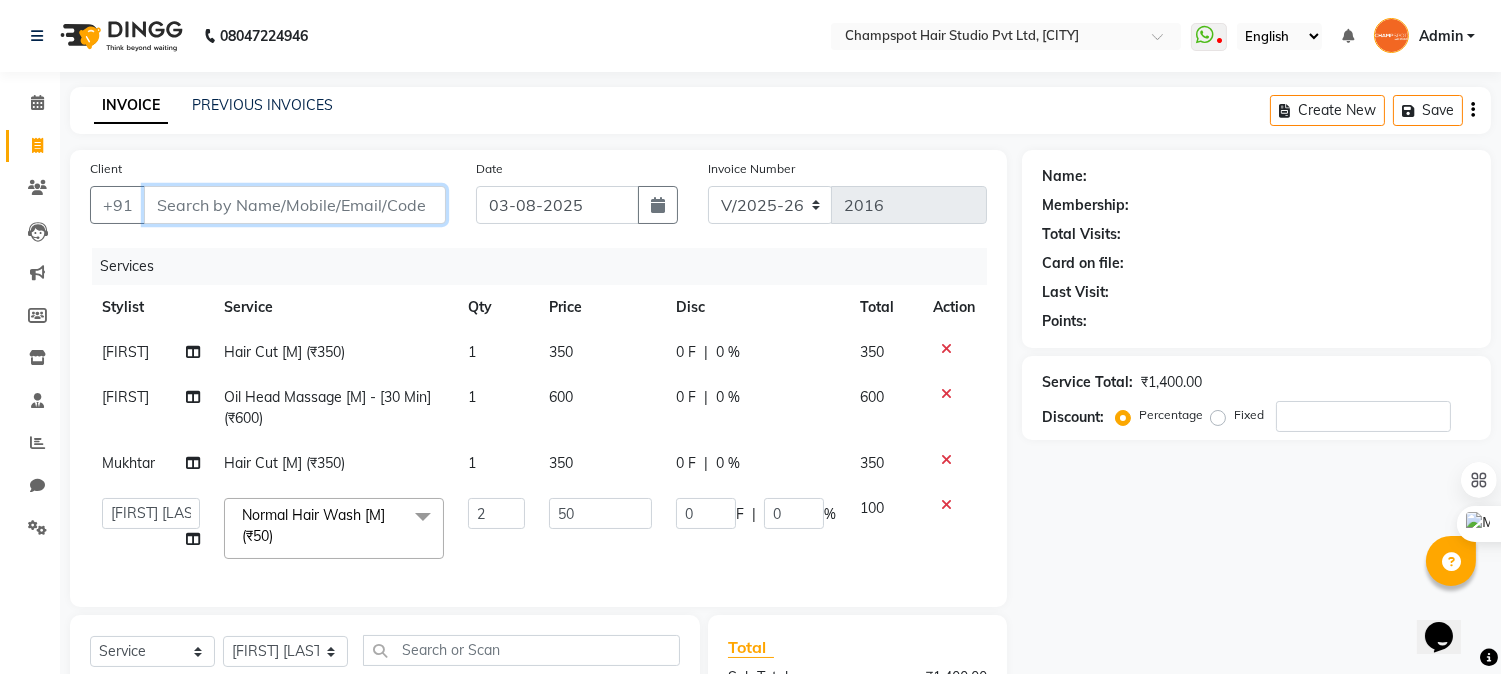 click on "Client" at bounding box center [295, 205] 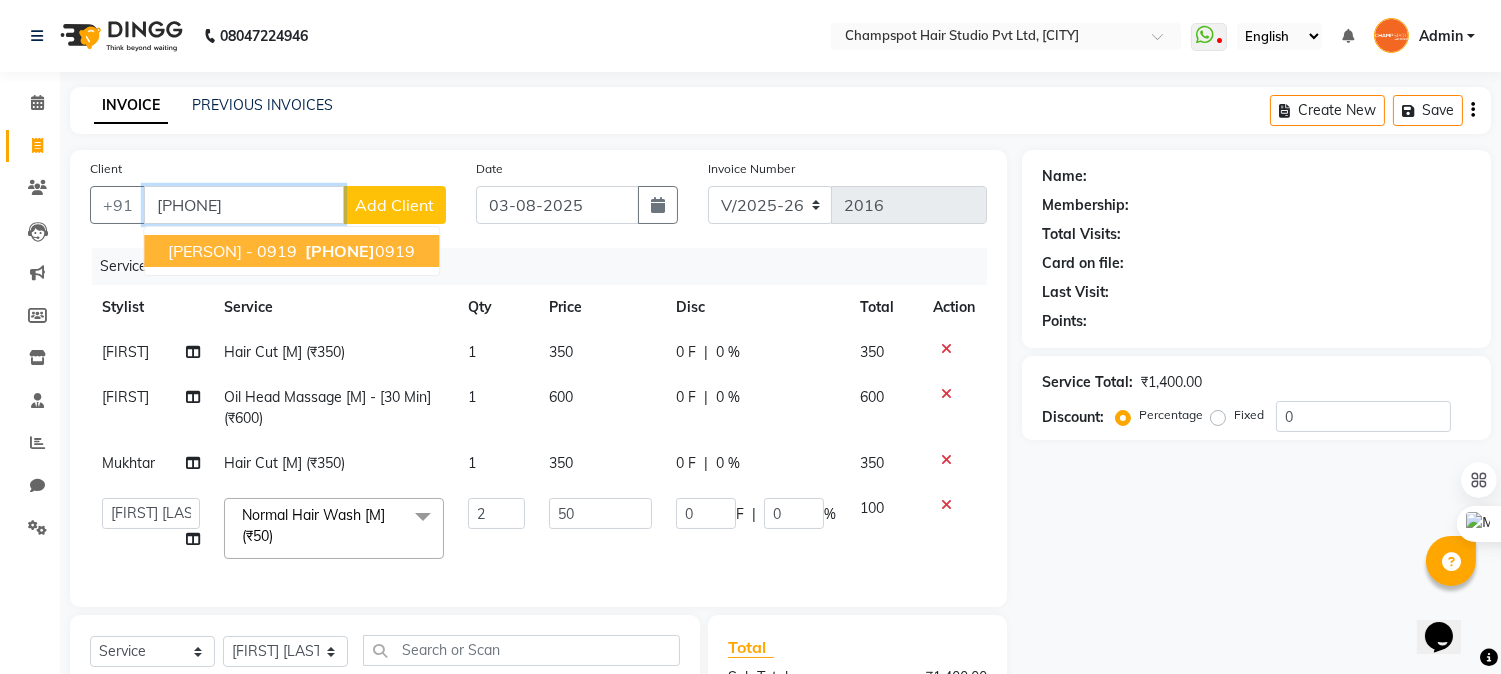 click on "[PERSON] - 0919" at bounding box center [232, 251] 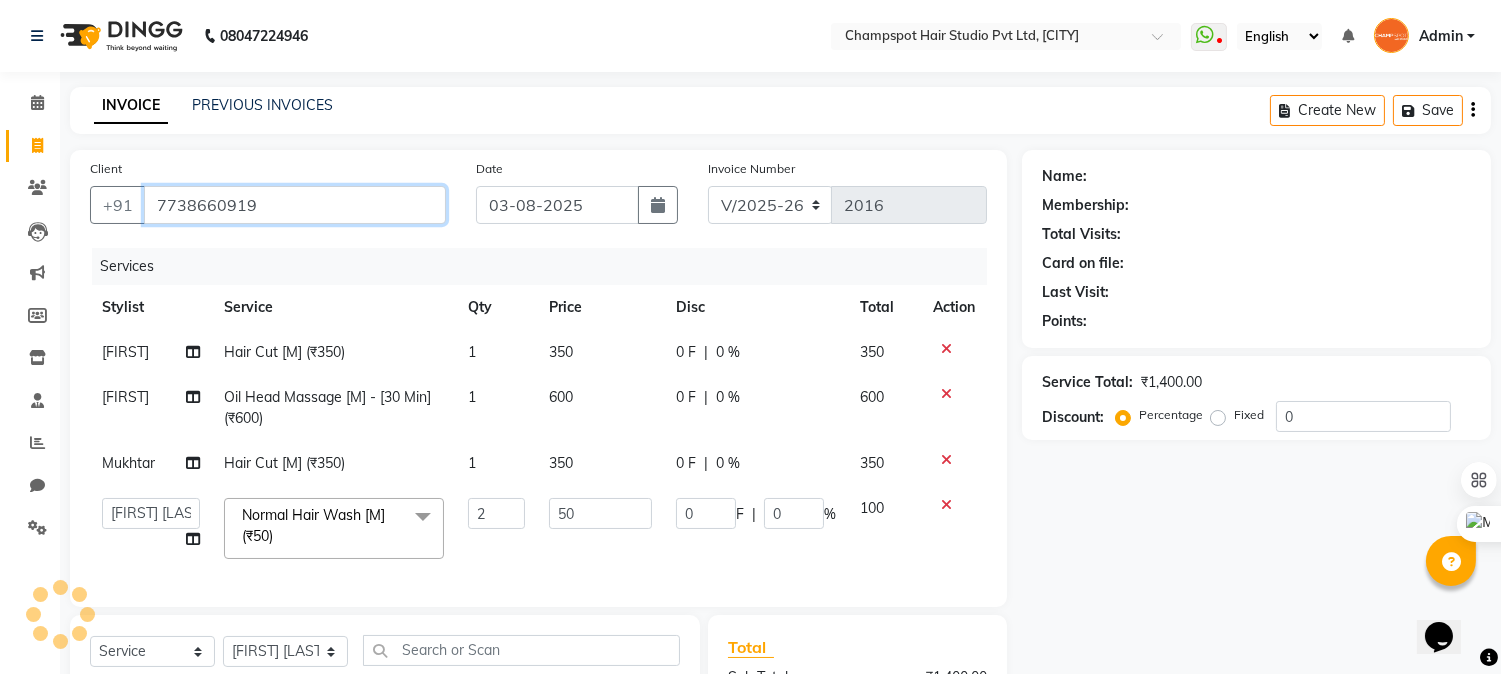 type on "7738660919" 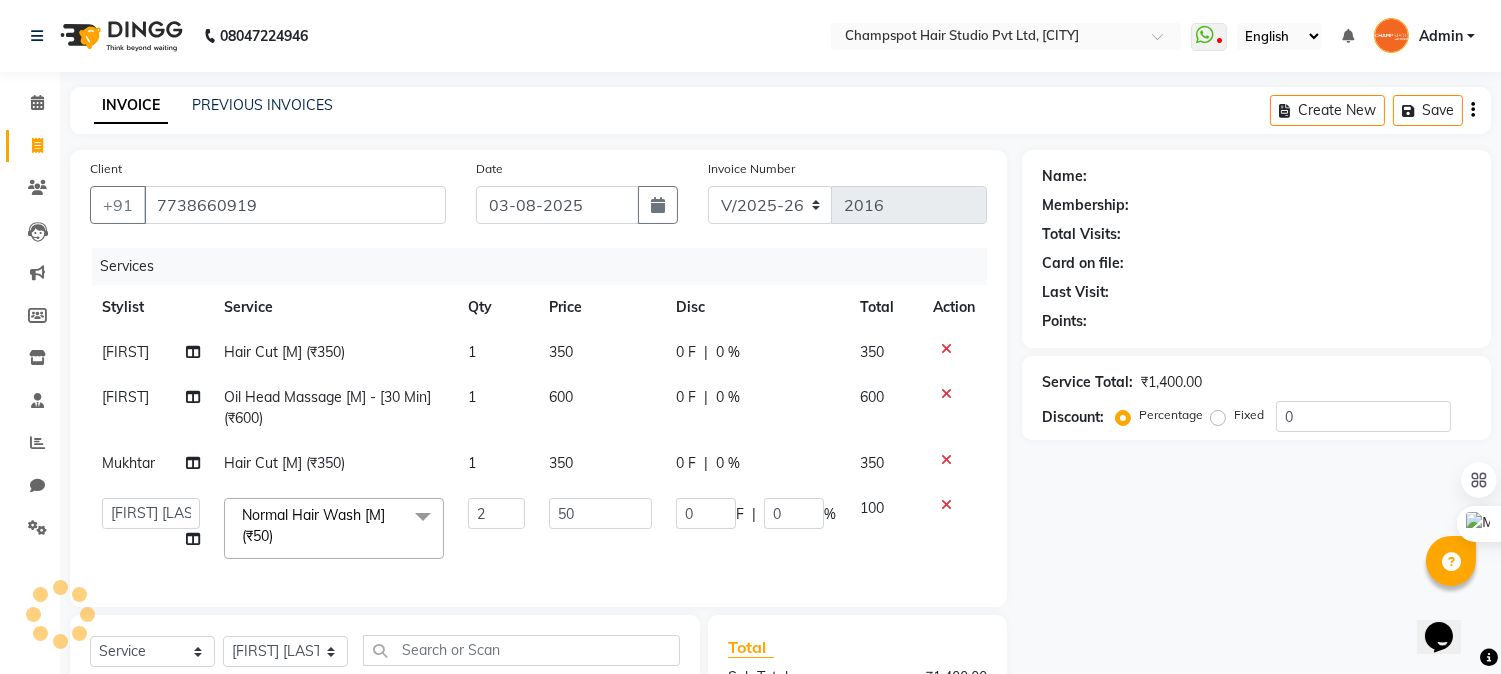 type on "20" 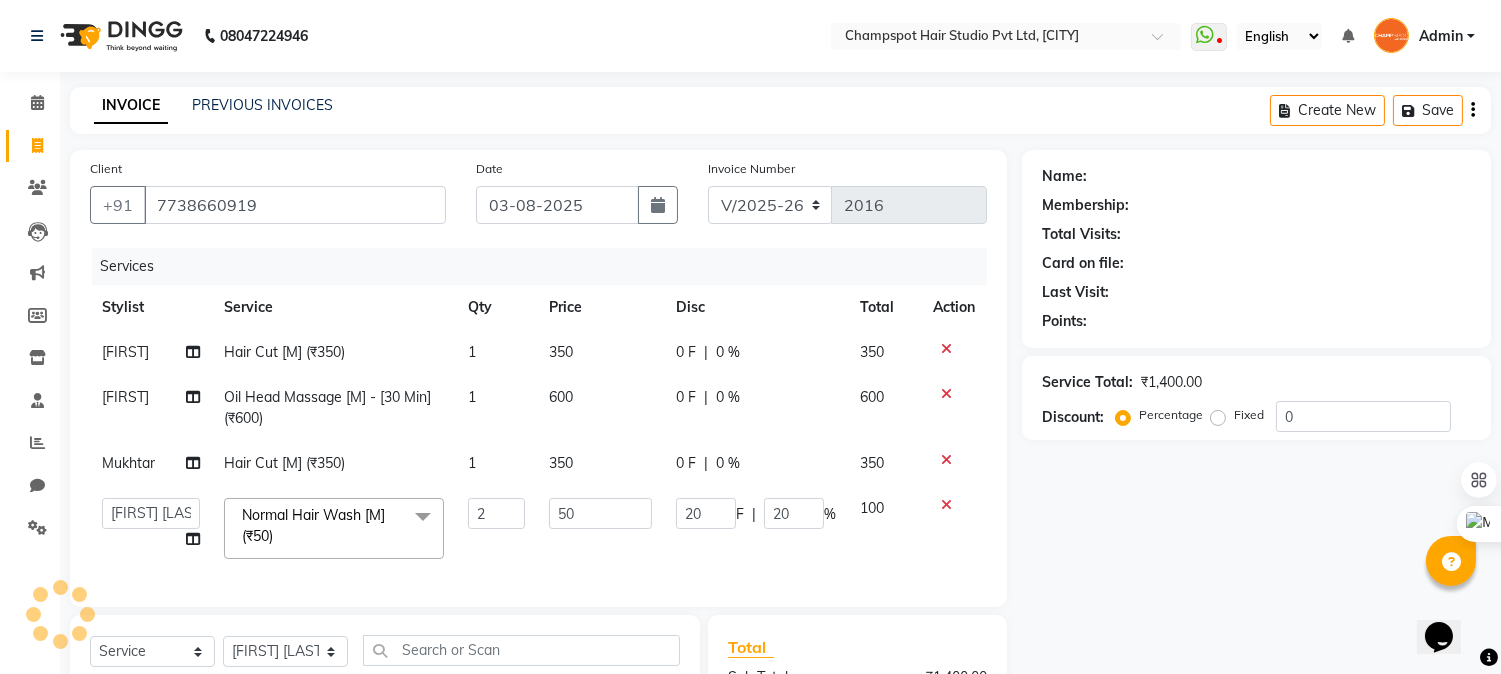 select on "2: Object" 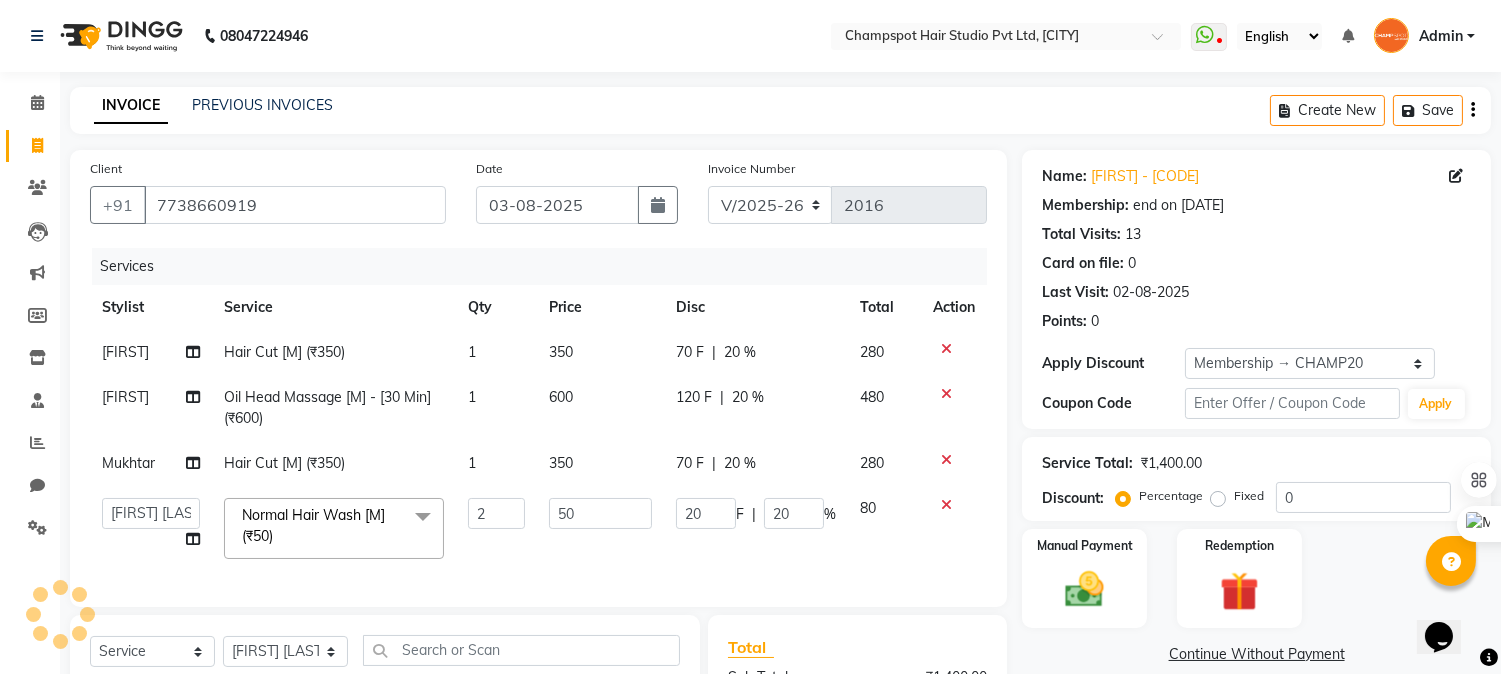 type on "20" 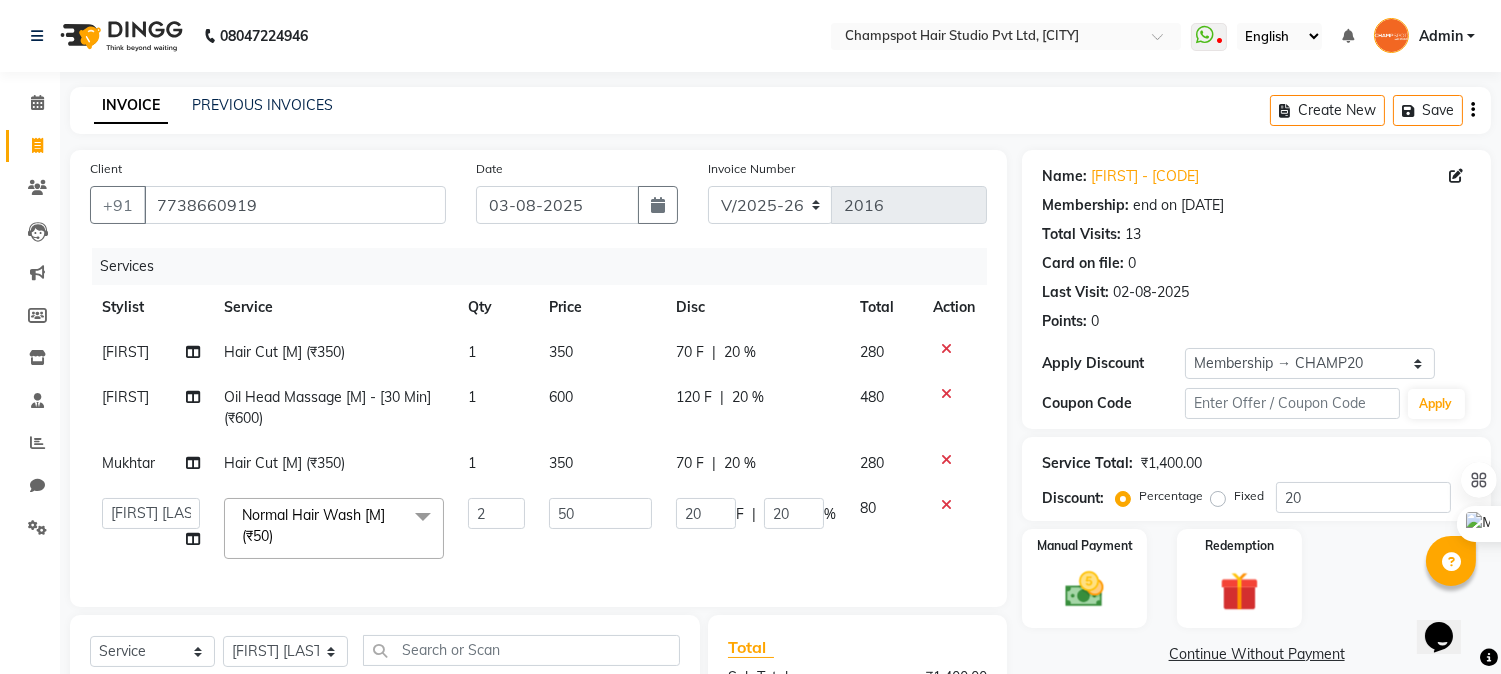 scroll, scrollTop: 282, scrollLeft: 0, axis: vertical 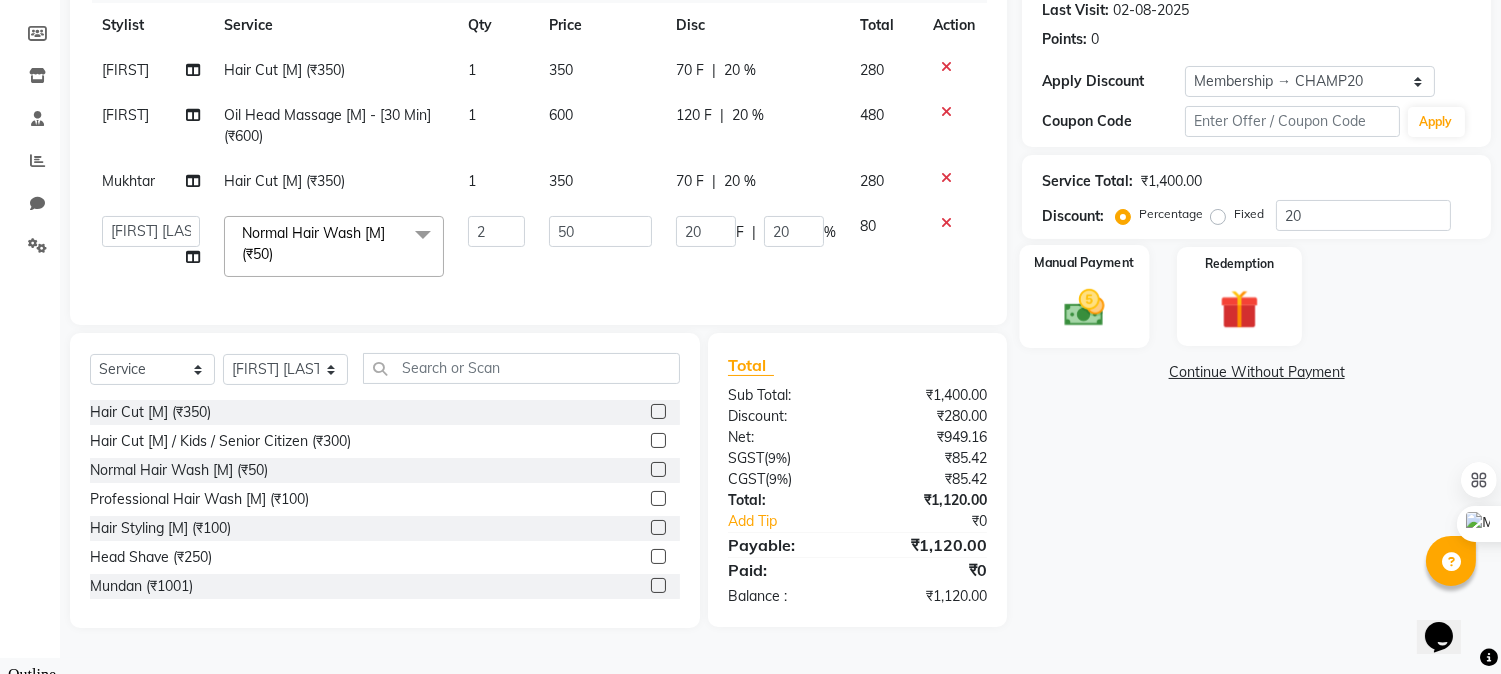 click 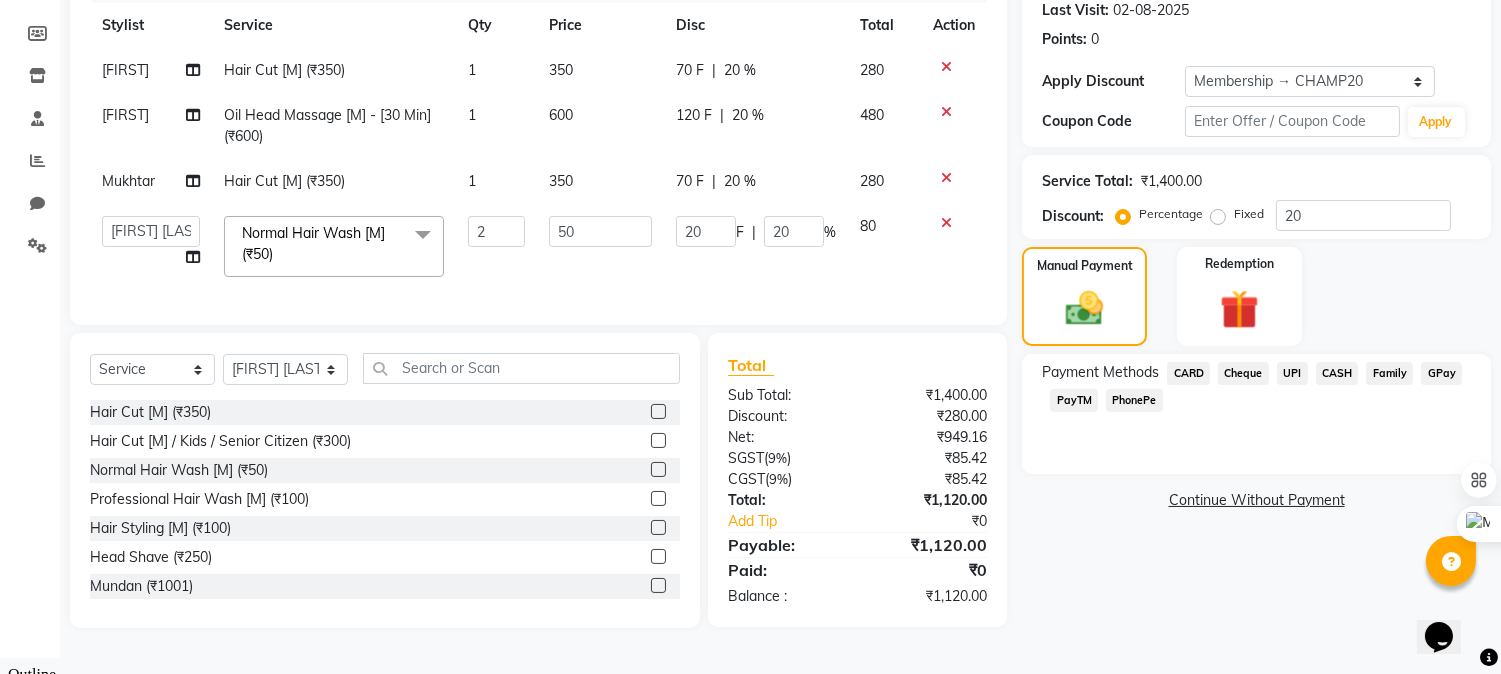 click on "CARD" 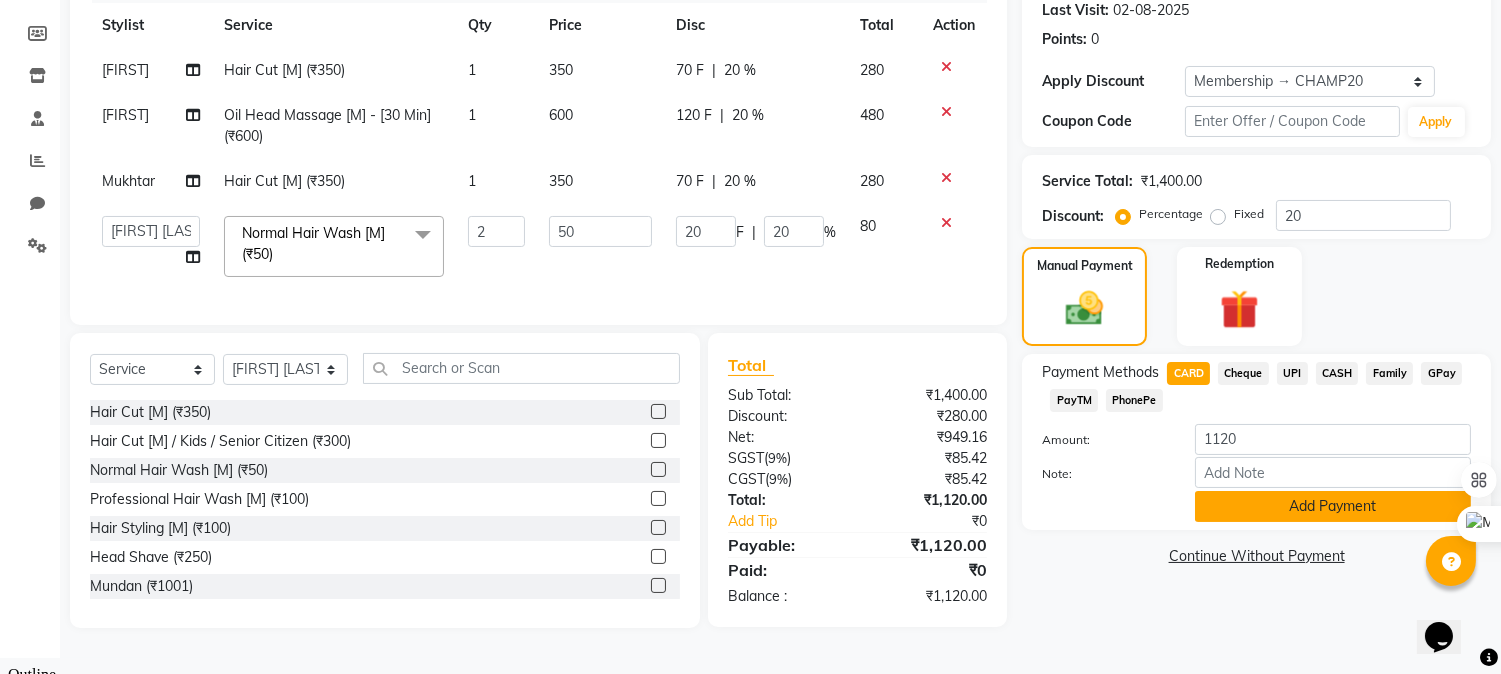 click on "Add Payment" 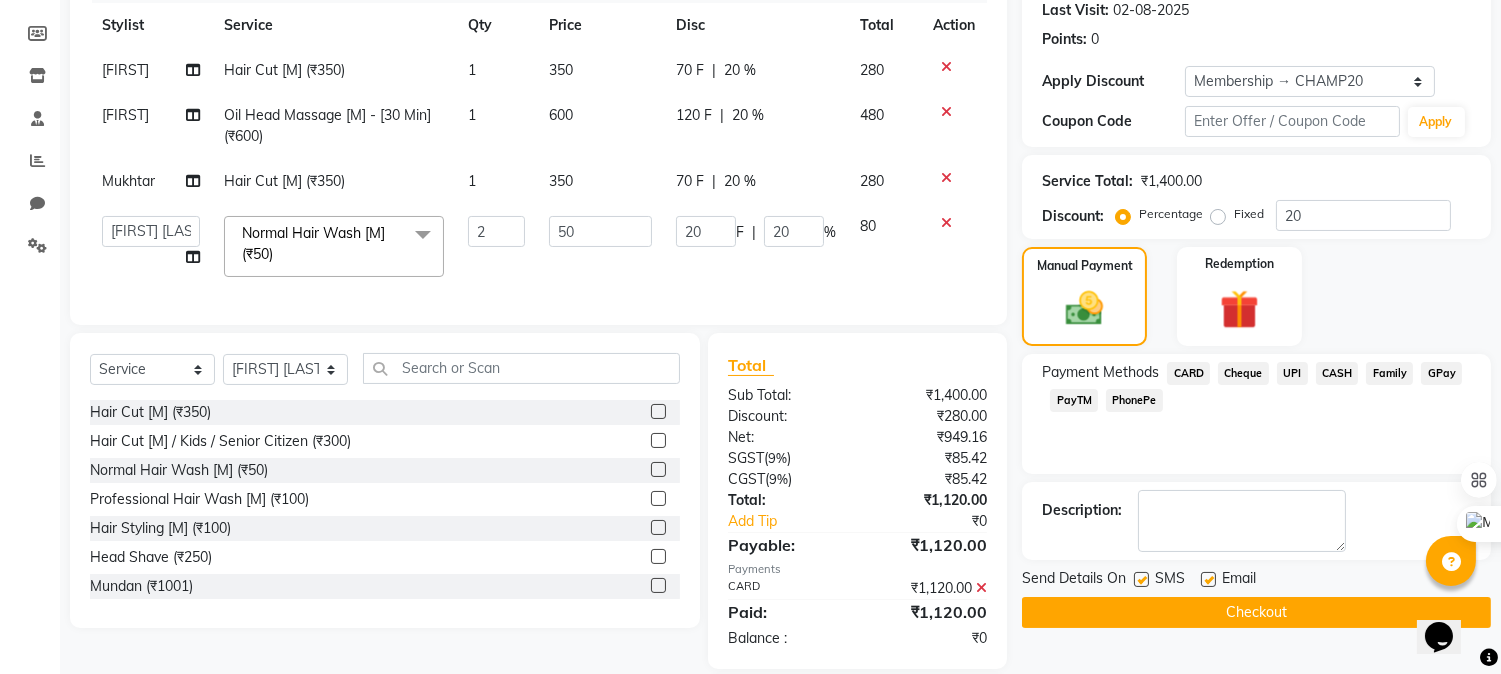 click on "Checkout" 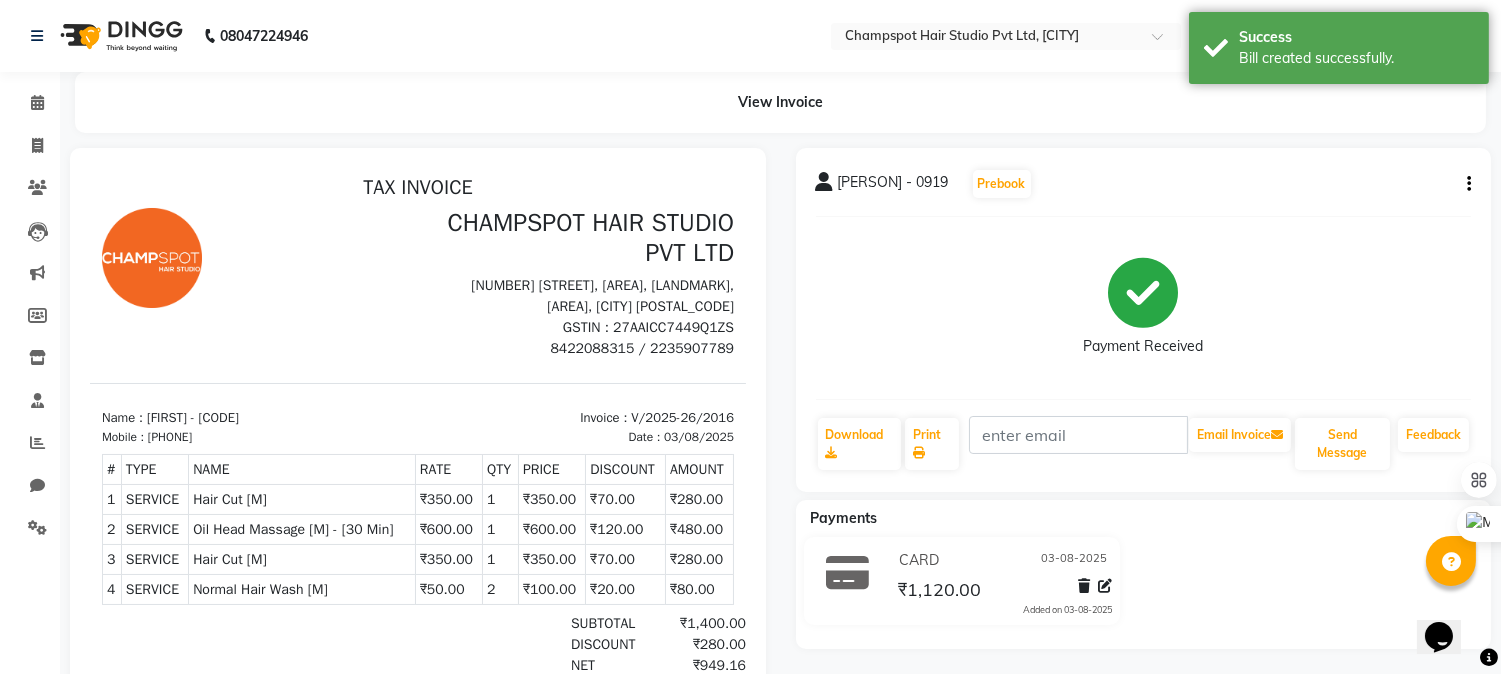 scroll, scrollTop: 0, scrollLeft: 0, axis: both 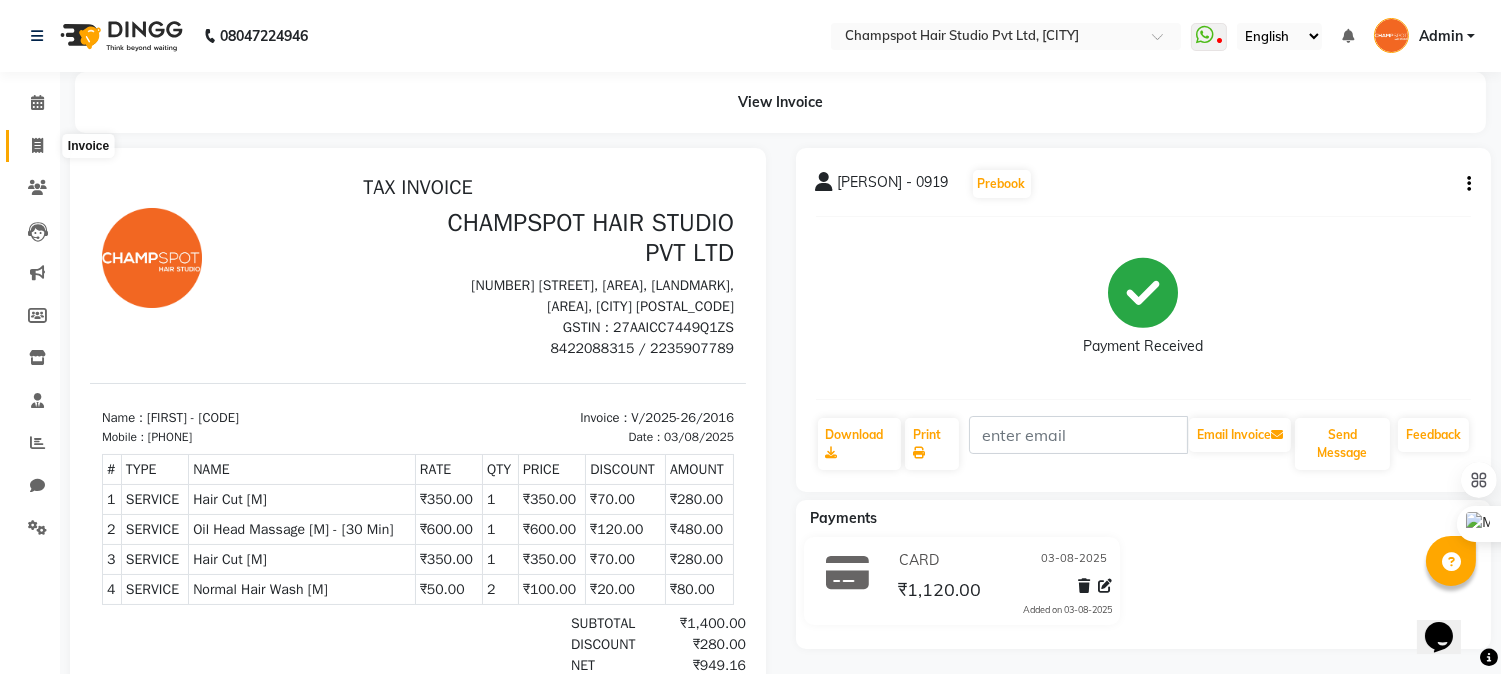 click 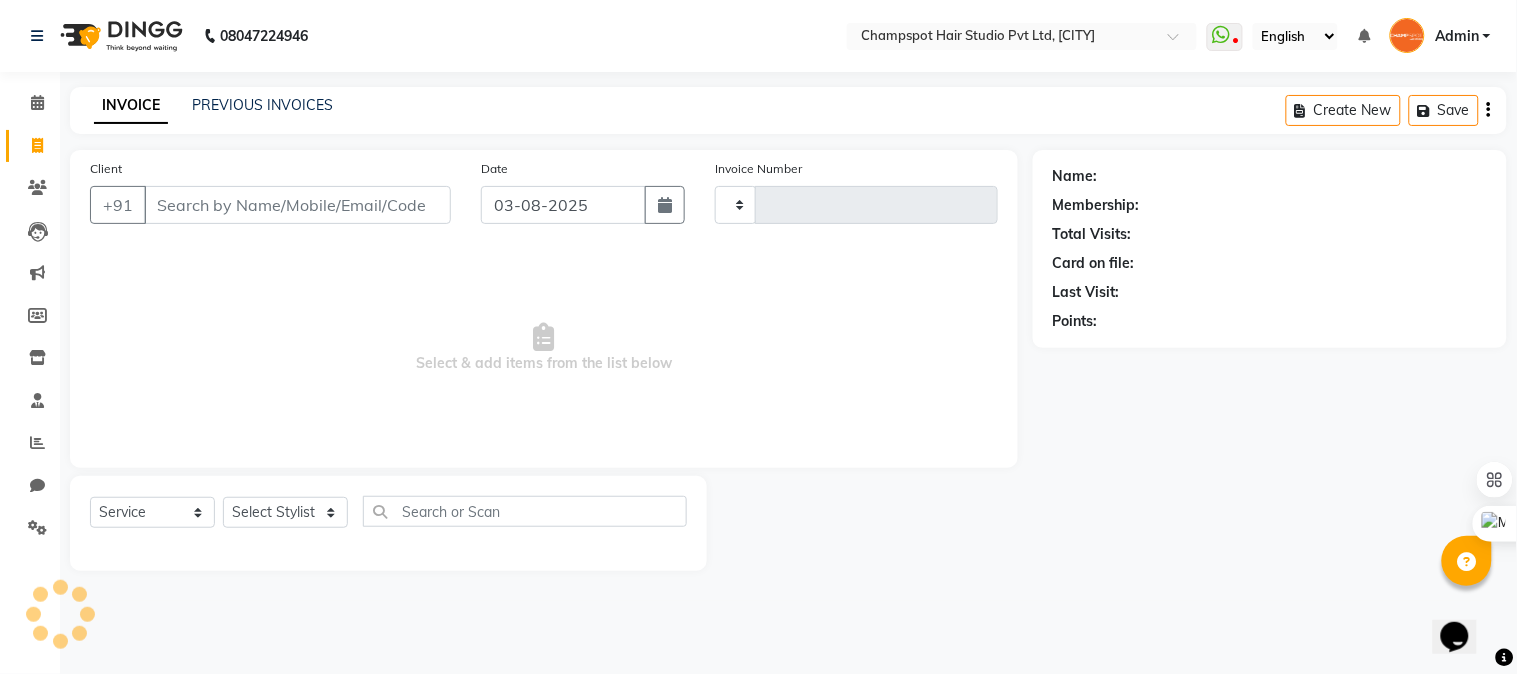 type on "2017" 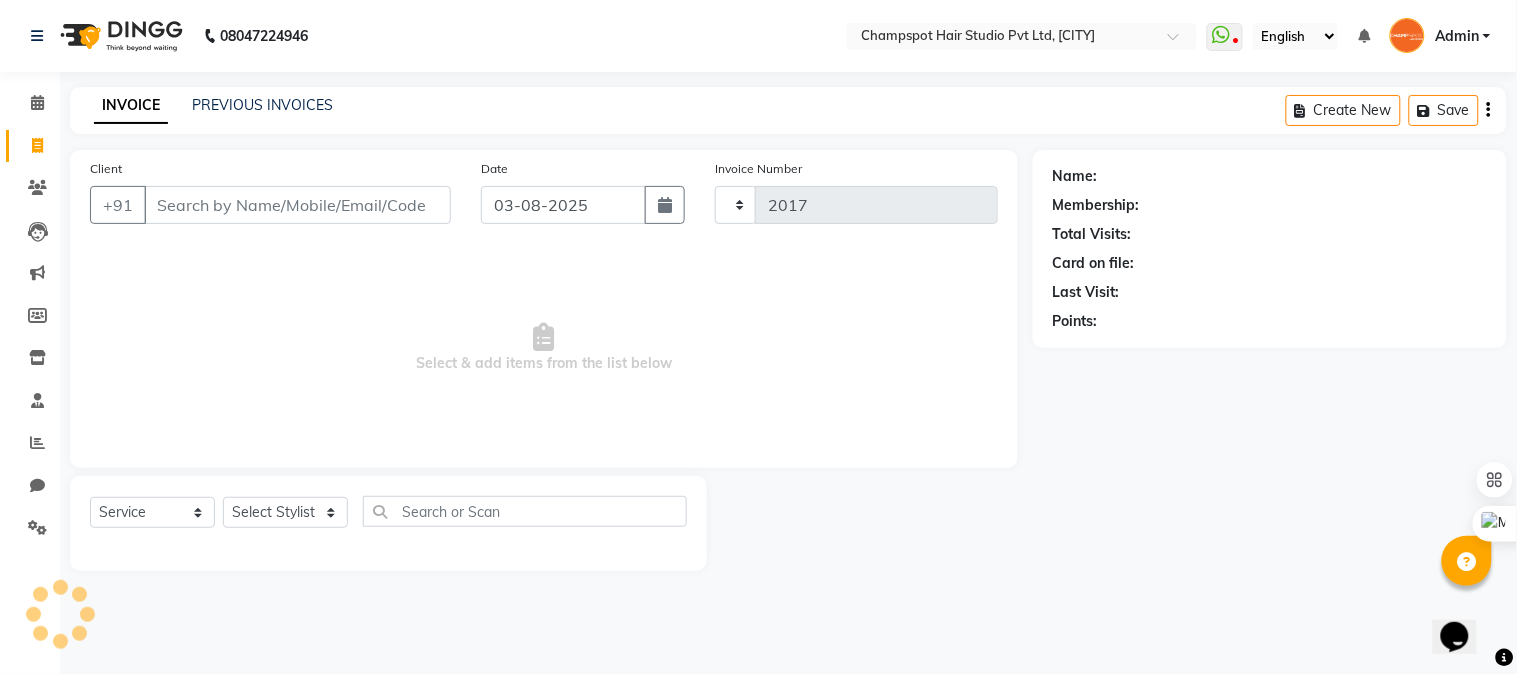 select on "7690" 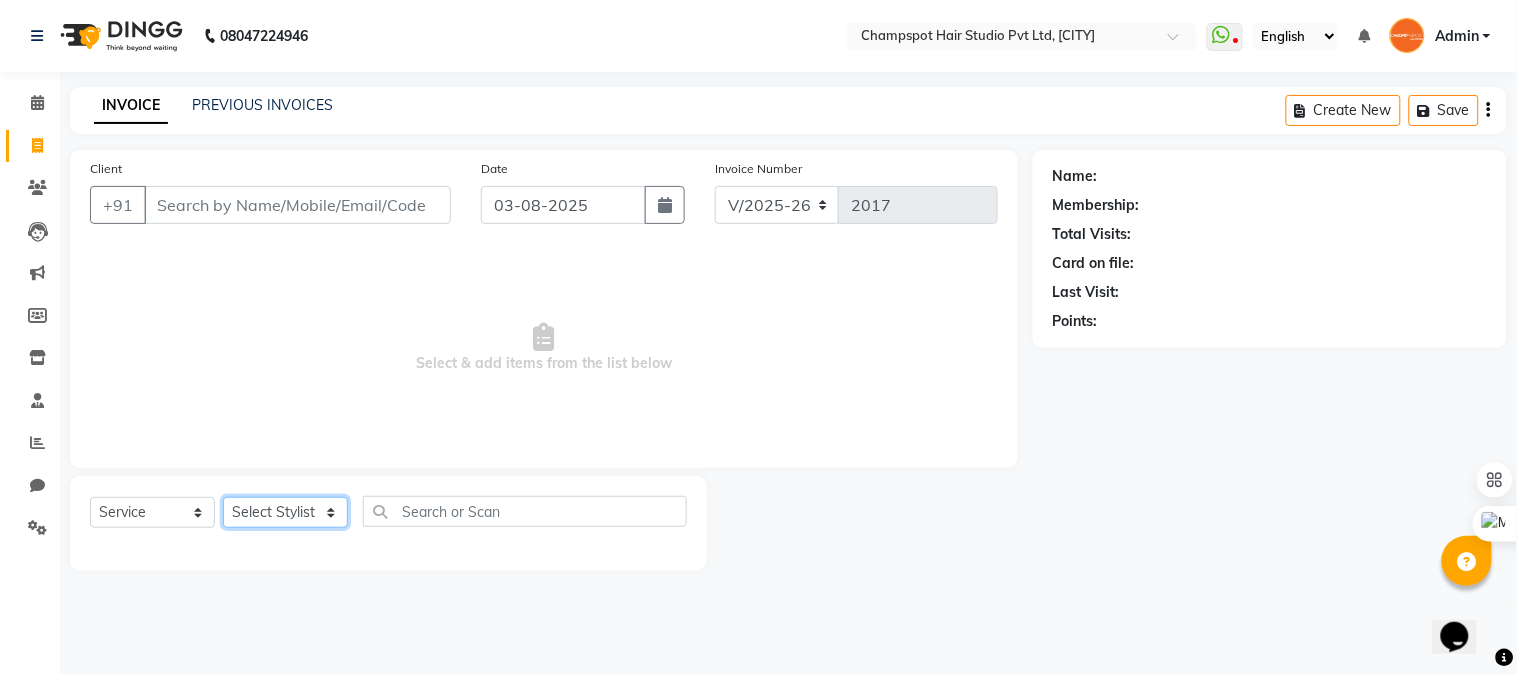 click on "Select Stylist Admin [FIRST] [LAST] [FIRST] [LAST] [FIRST] [LAST] [FIRST] [LAST] [FIRST] [LAST]" 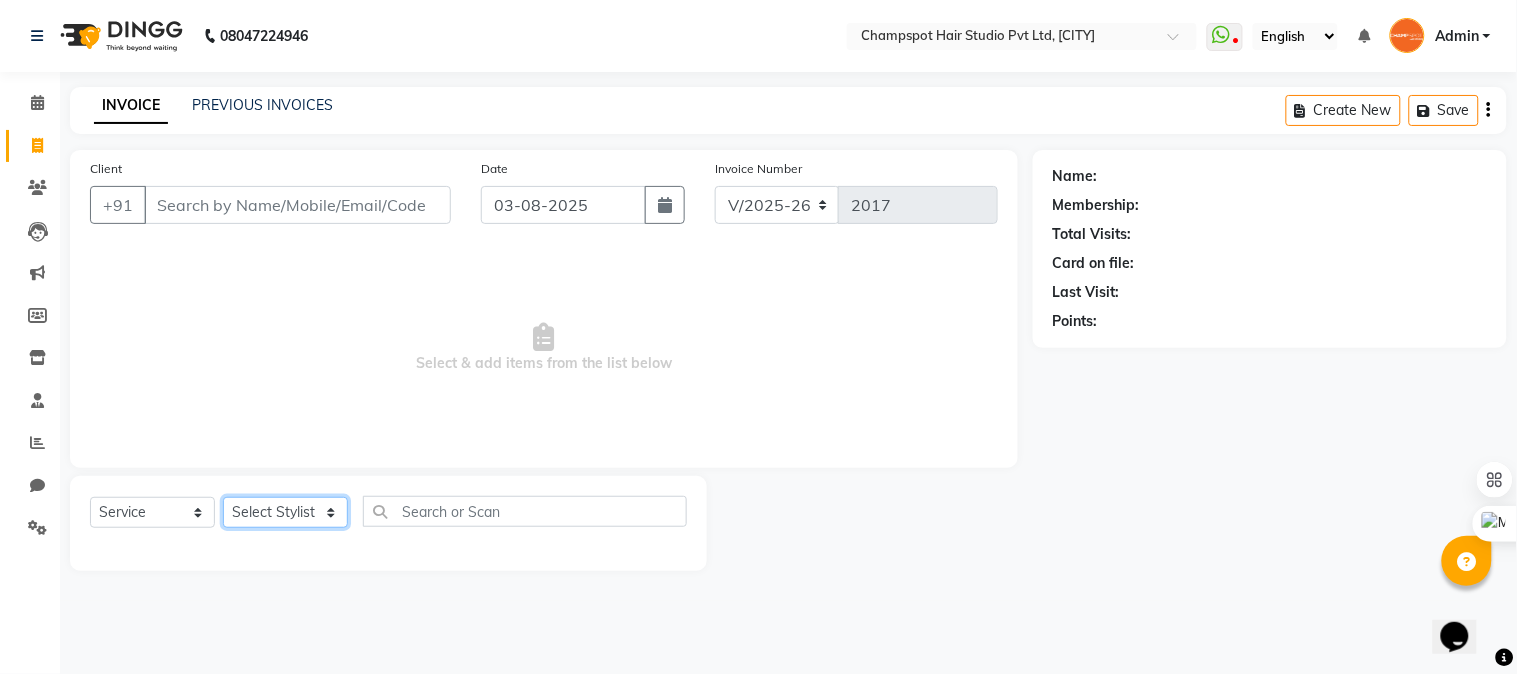 select on "69005" 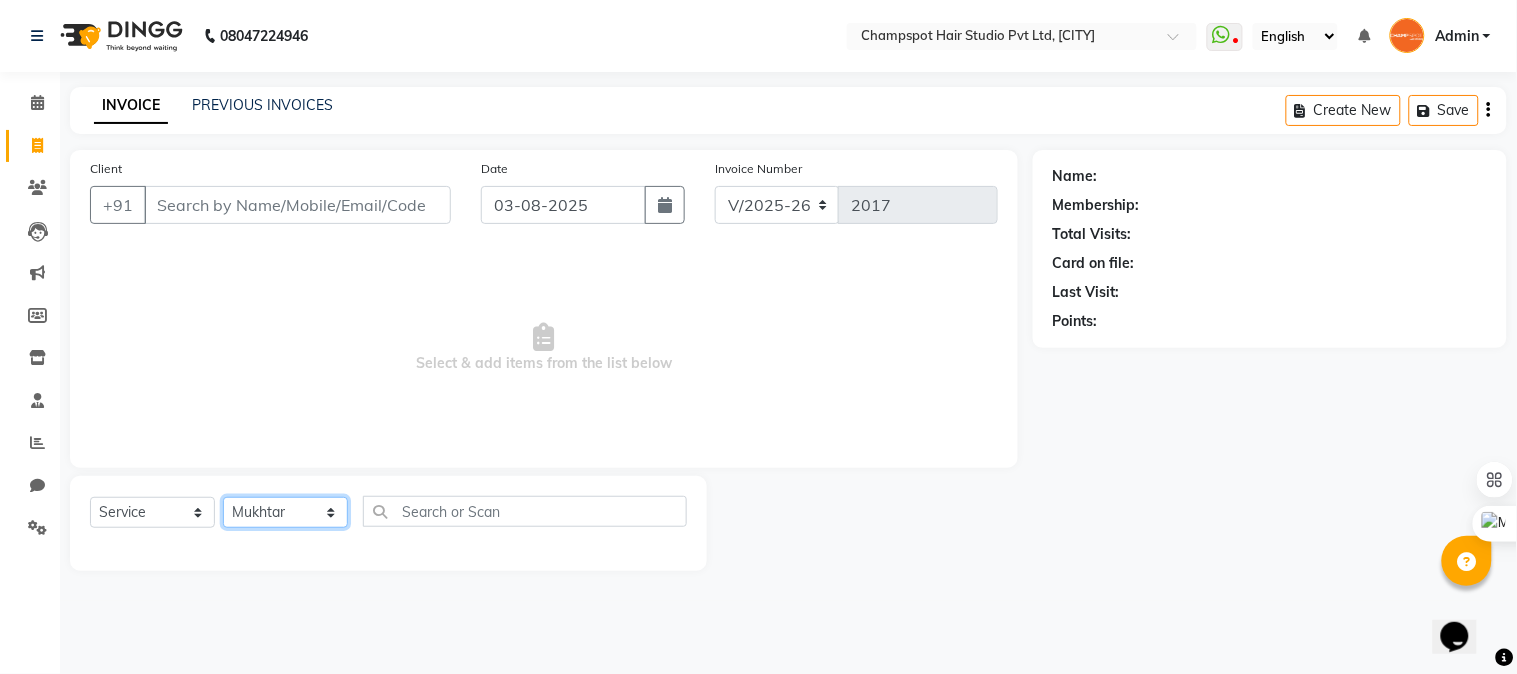 click on "Select Stylist Admin [FIRST] [LAST] [FIRST] [LAST] [FIRST] [LAST] [FIRST] [LAST] [FIRST] [LAST]" 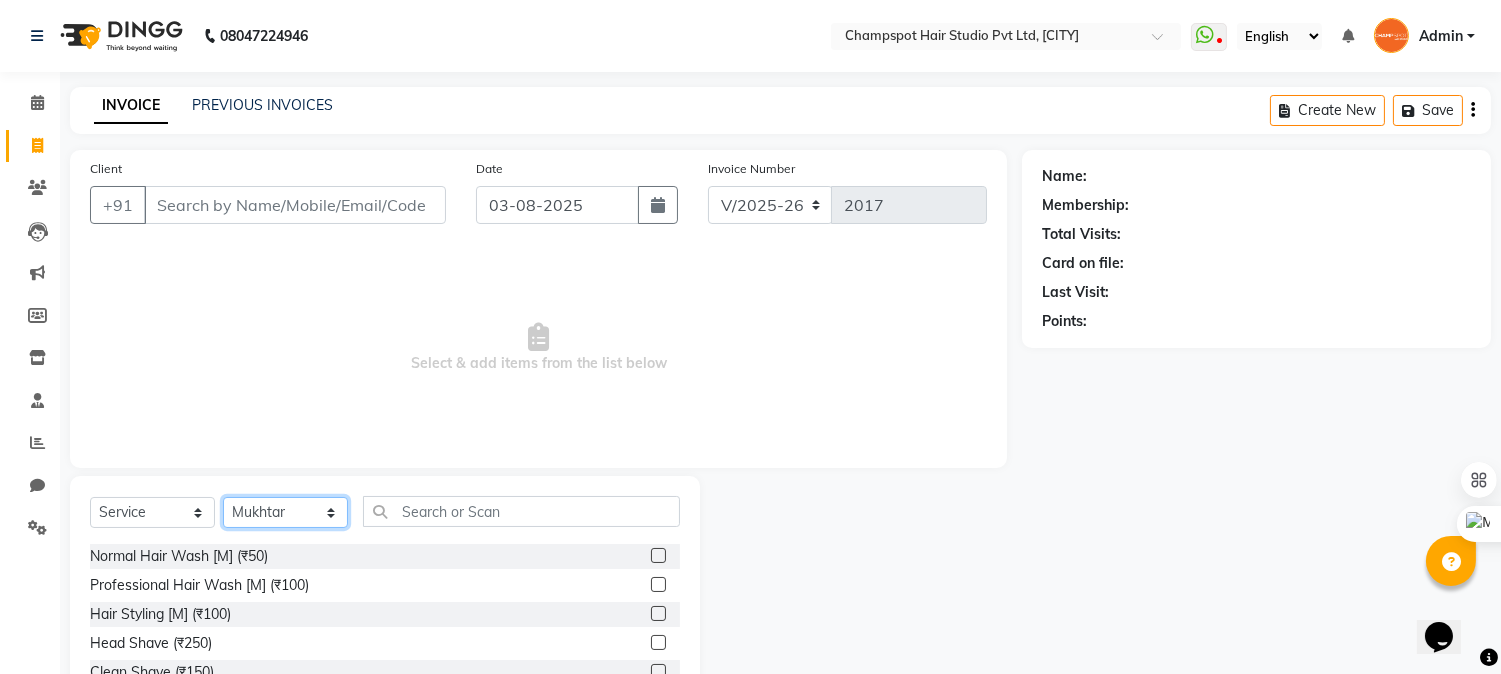 scroll, scrollTop: 111, scrollLeft: 0, axis: vertical 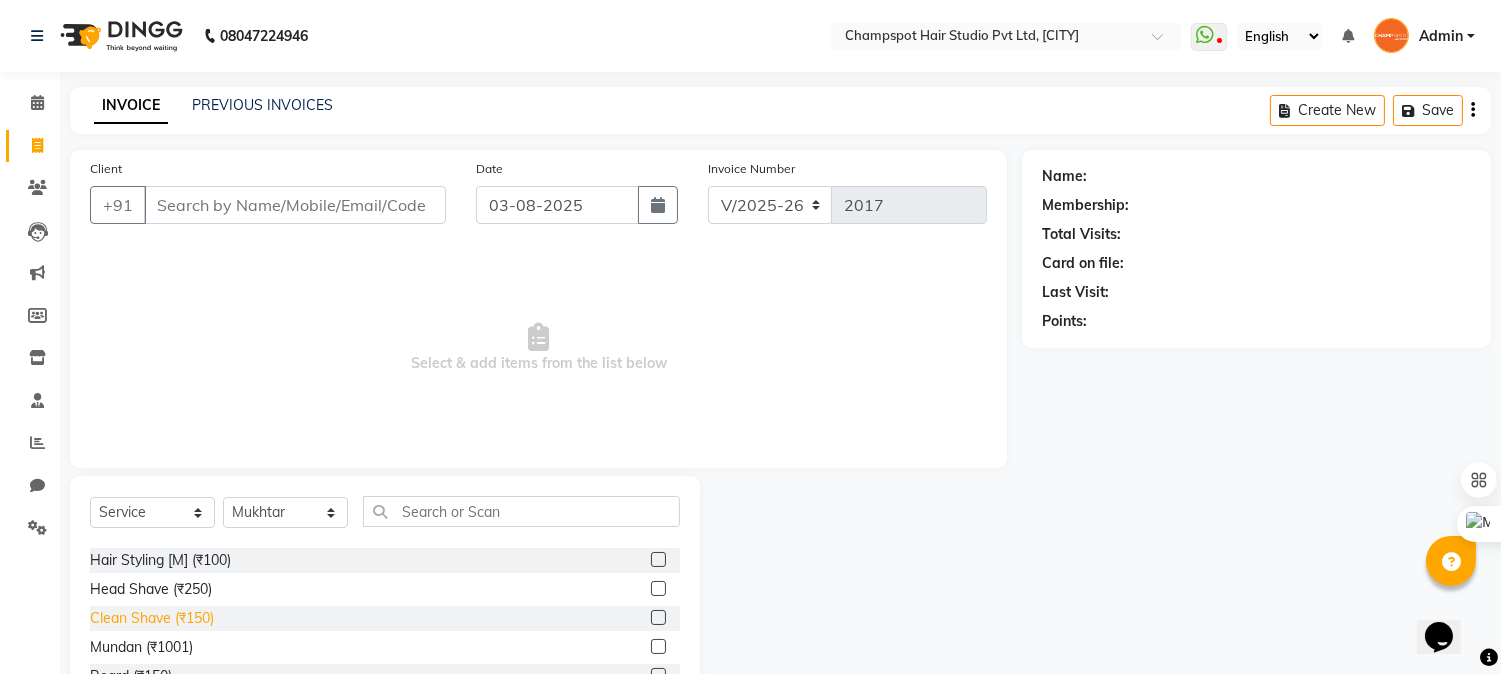 click on "Clean Shave (₹150)" 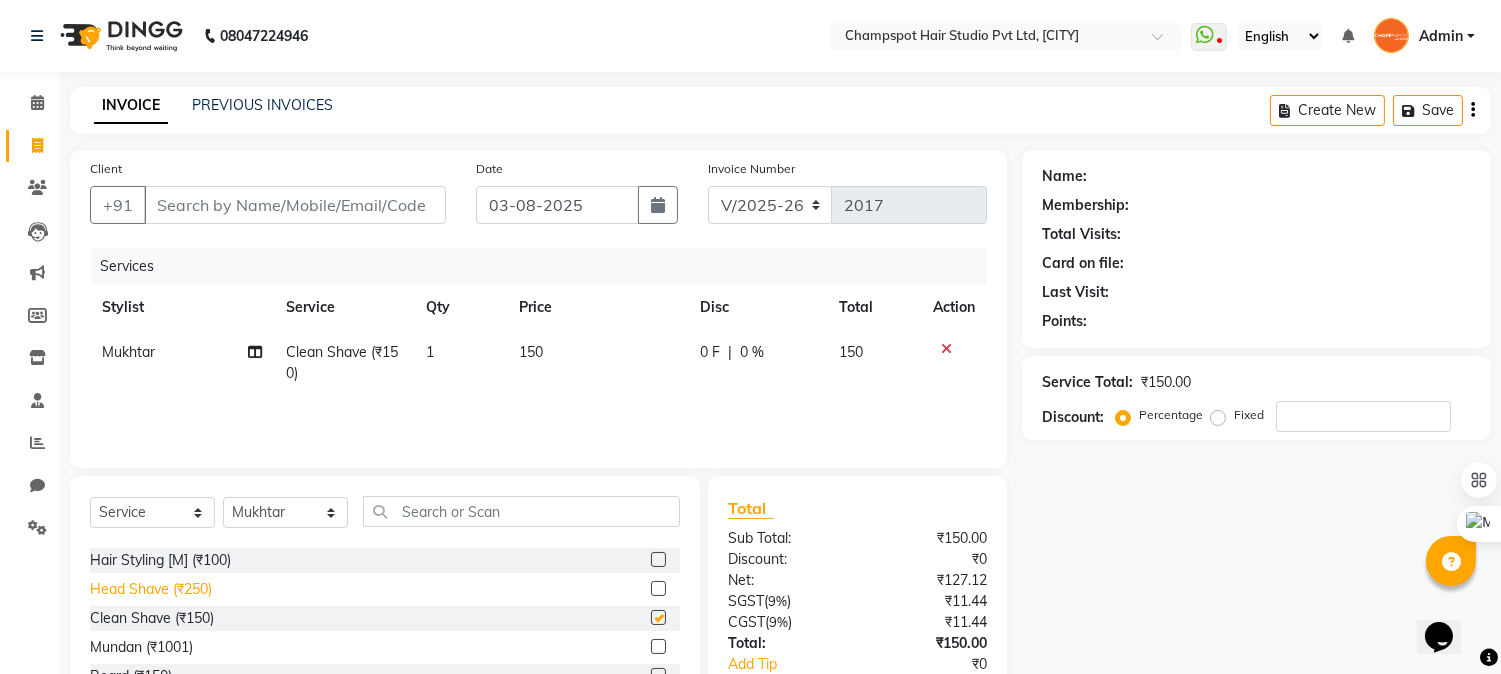 checkbox on "false" 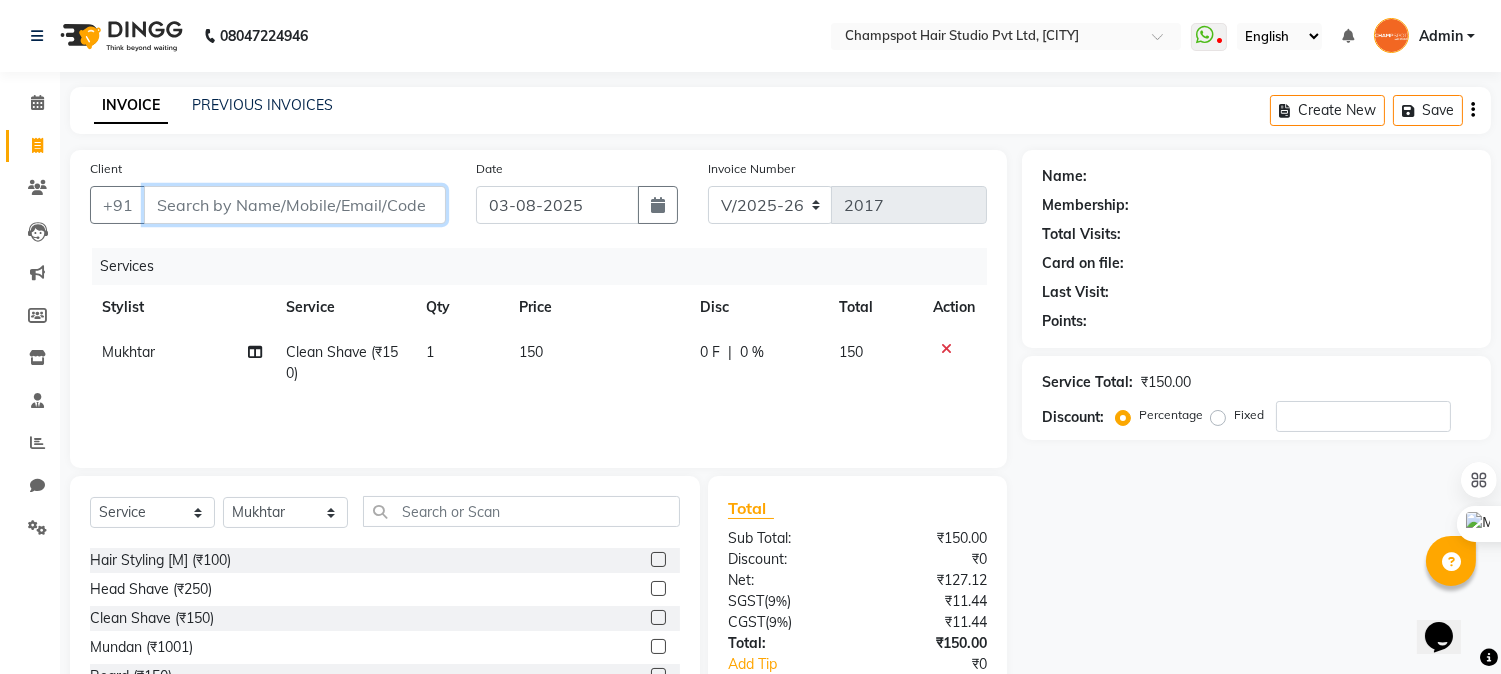 click on "Client" at bounding box center (295, 205) 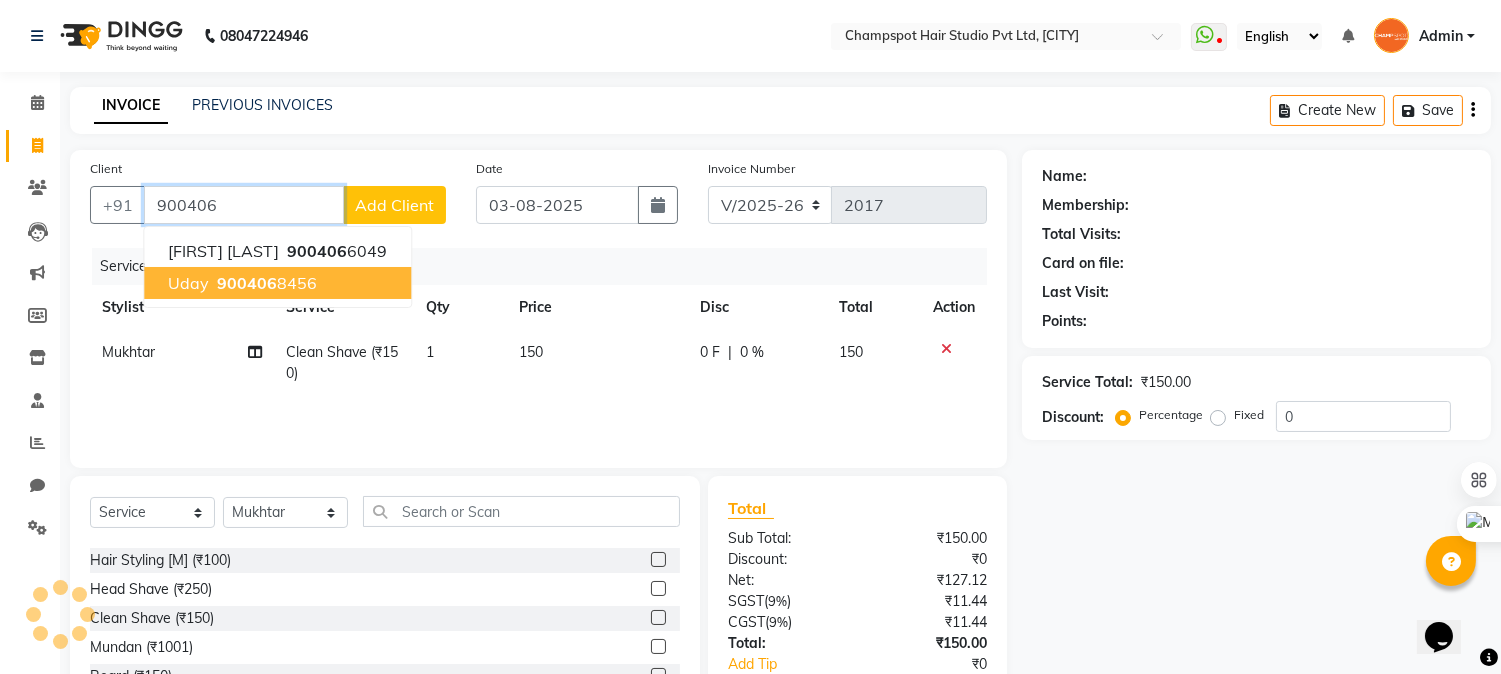 click on "900406" at bounding box center (247, 283) 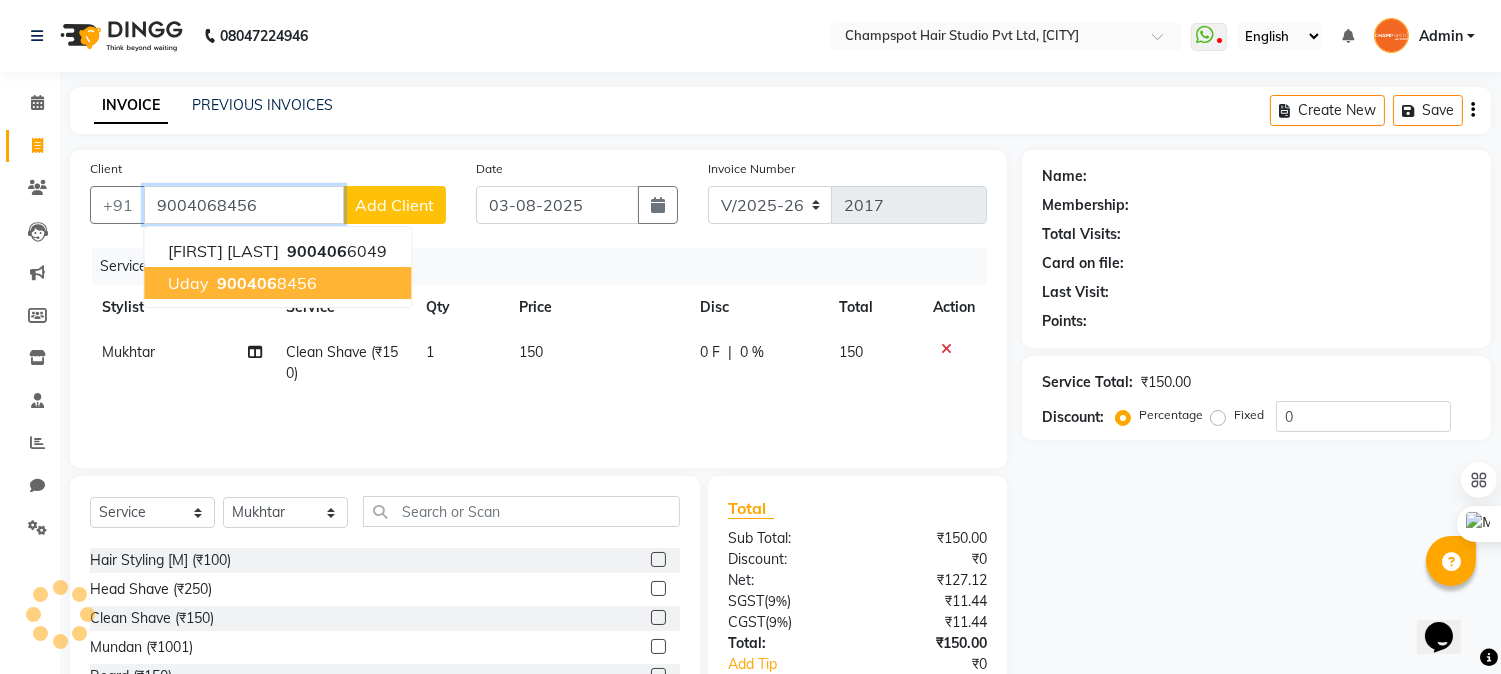 type on "9004068456" 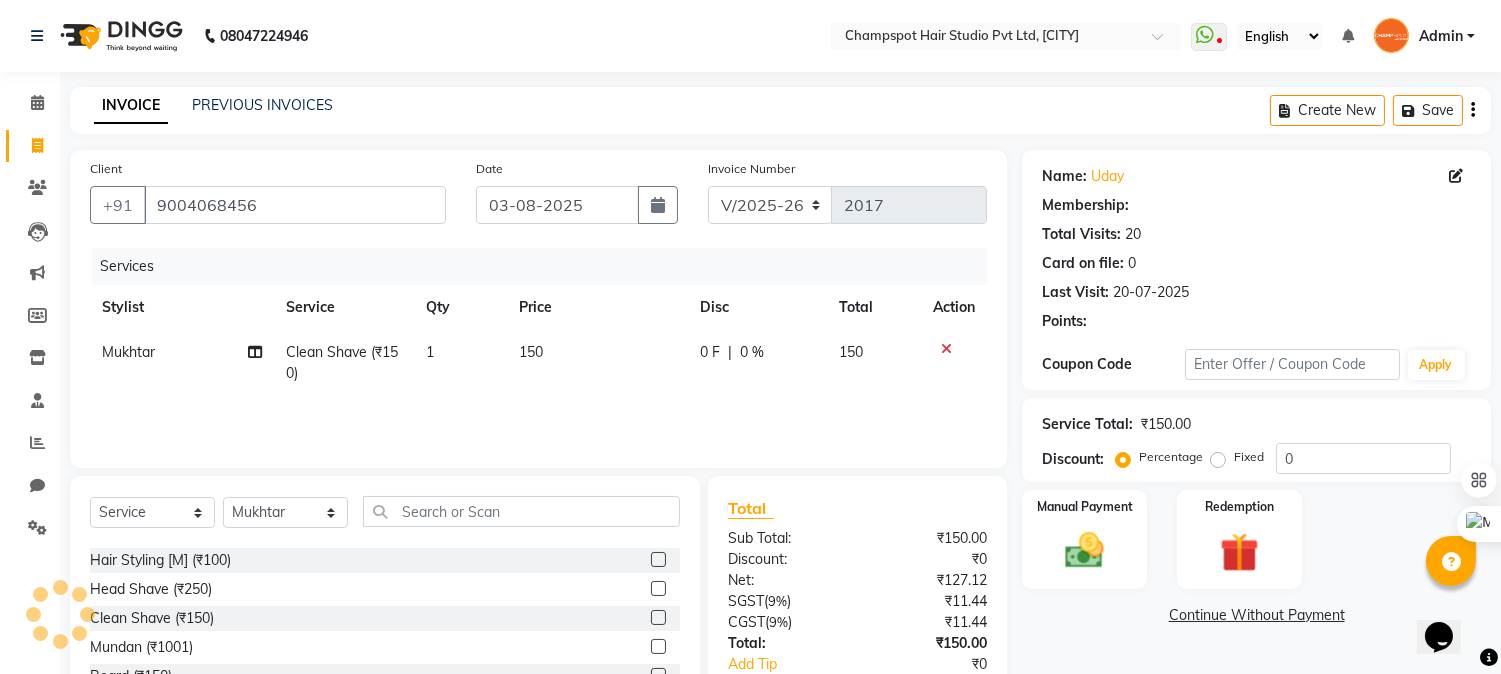 type on "20" 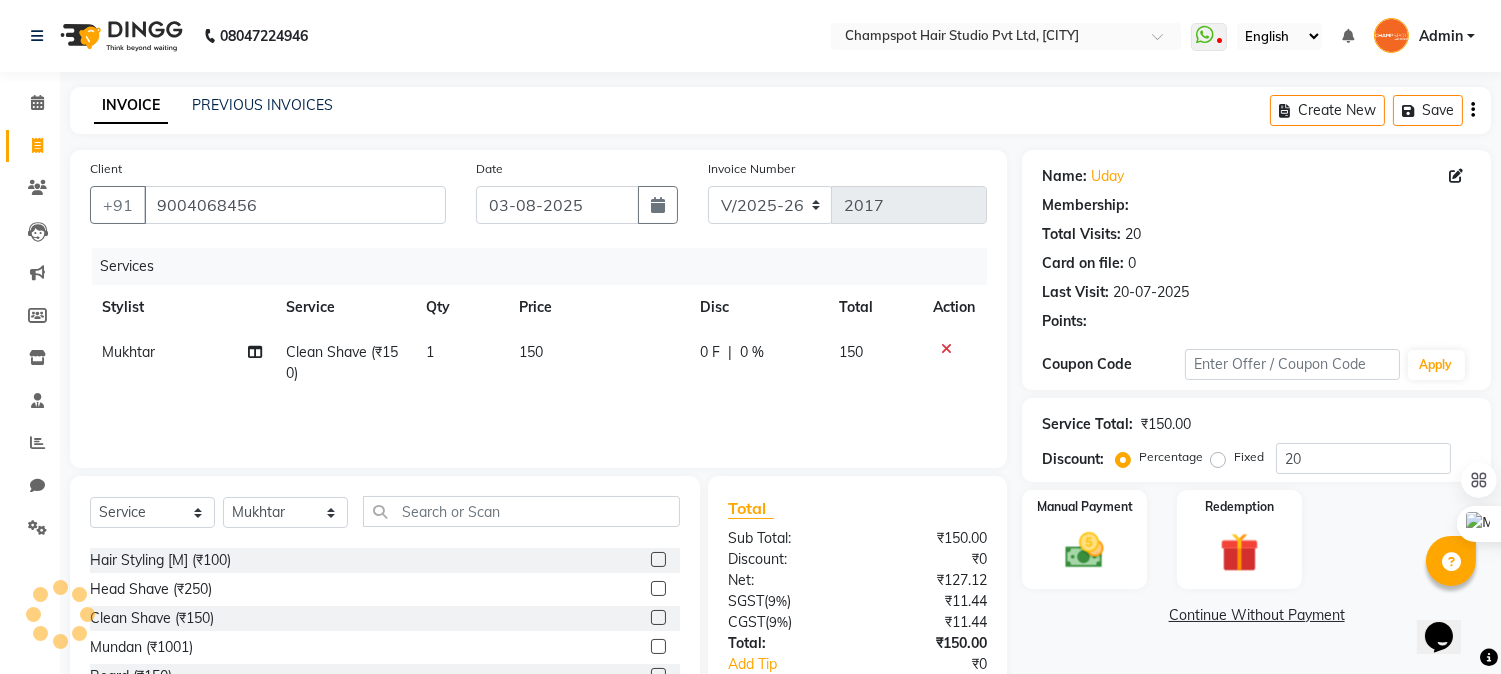 select on "2: Object" 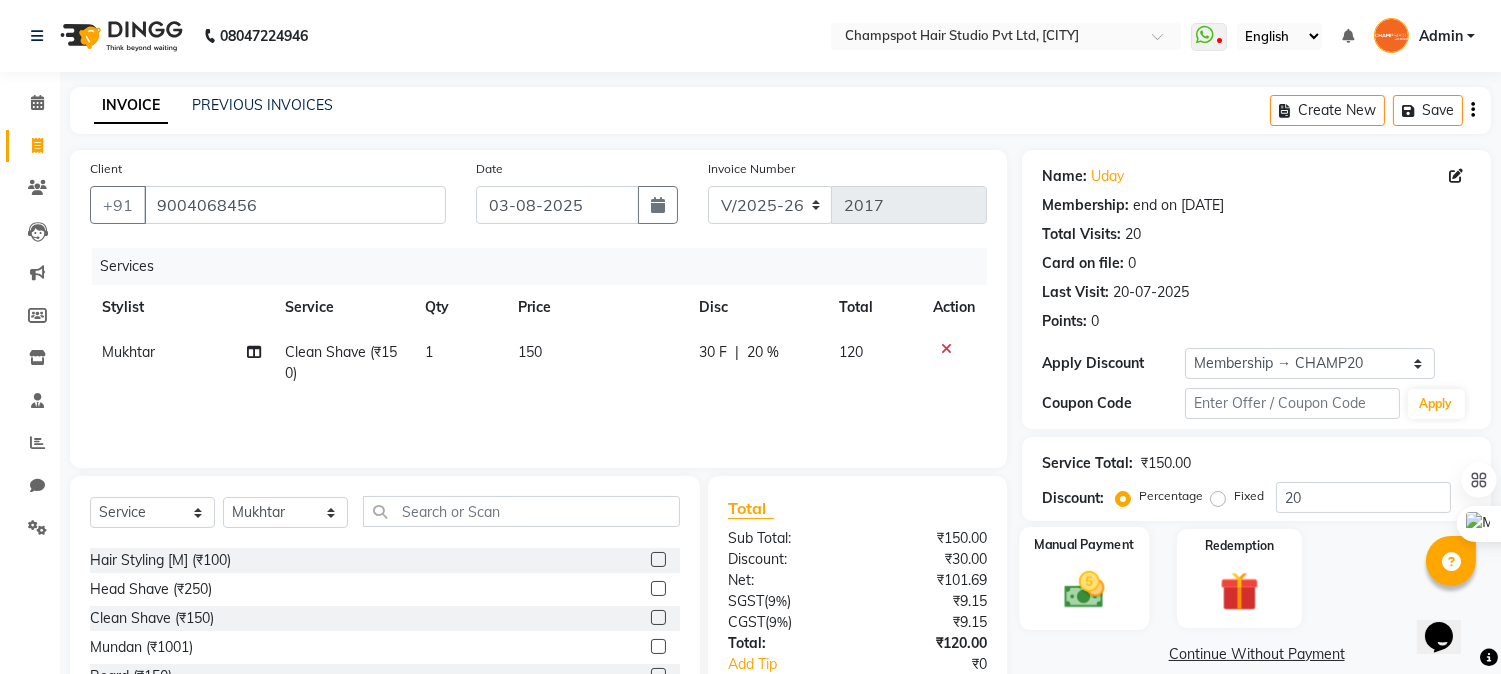 click 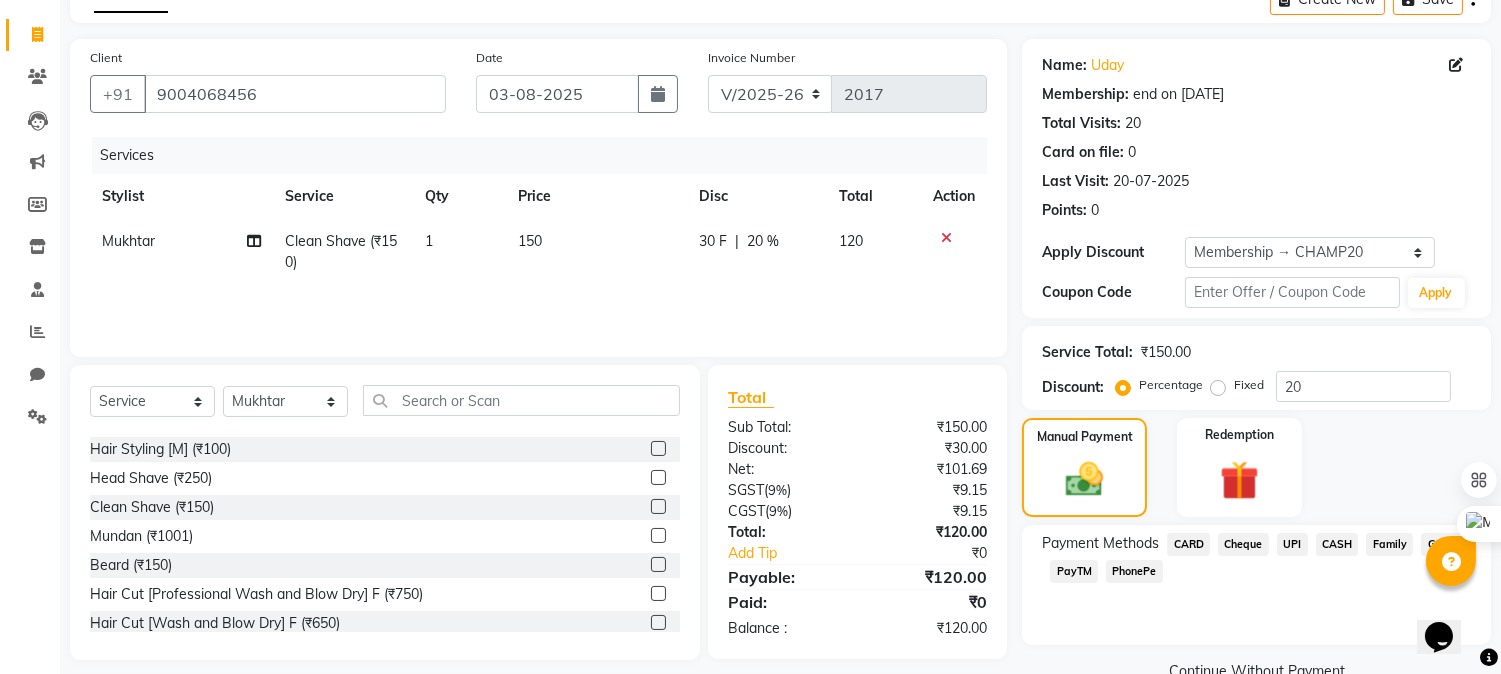 scroll, scrollTop: 152, scrollLeft: 0, axis: vertical 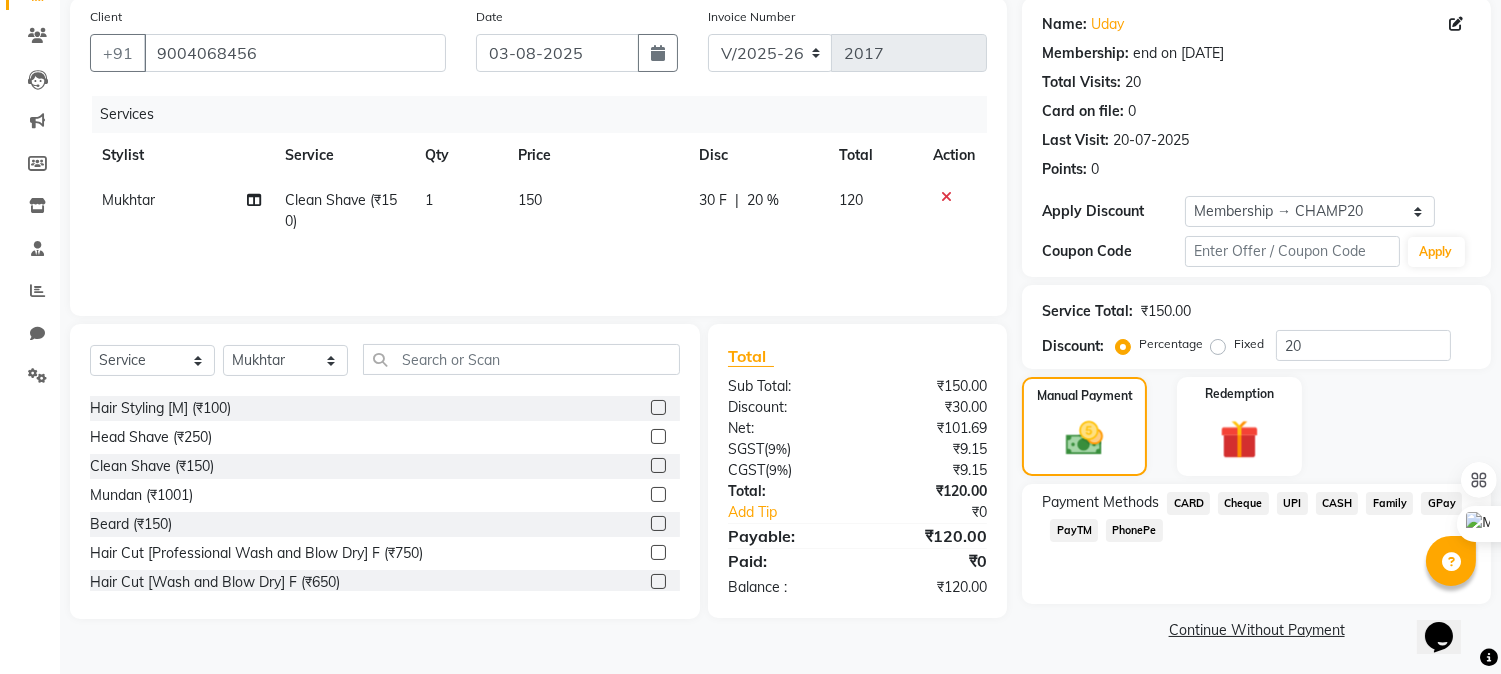 click on "GPay" 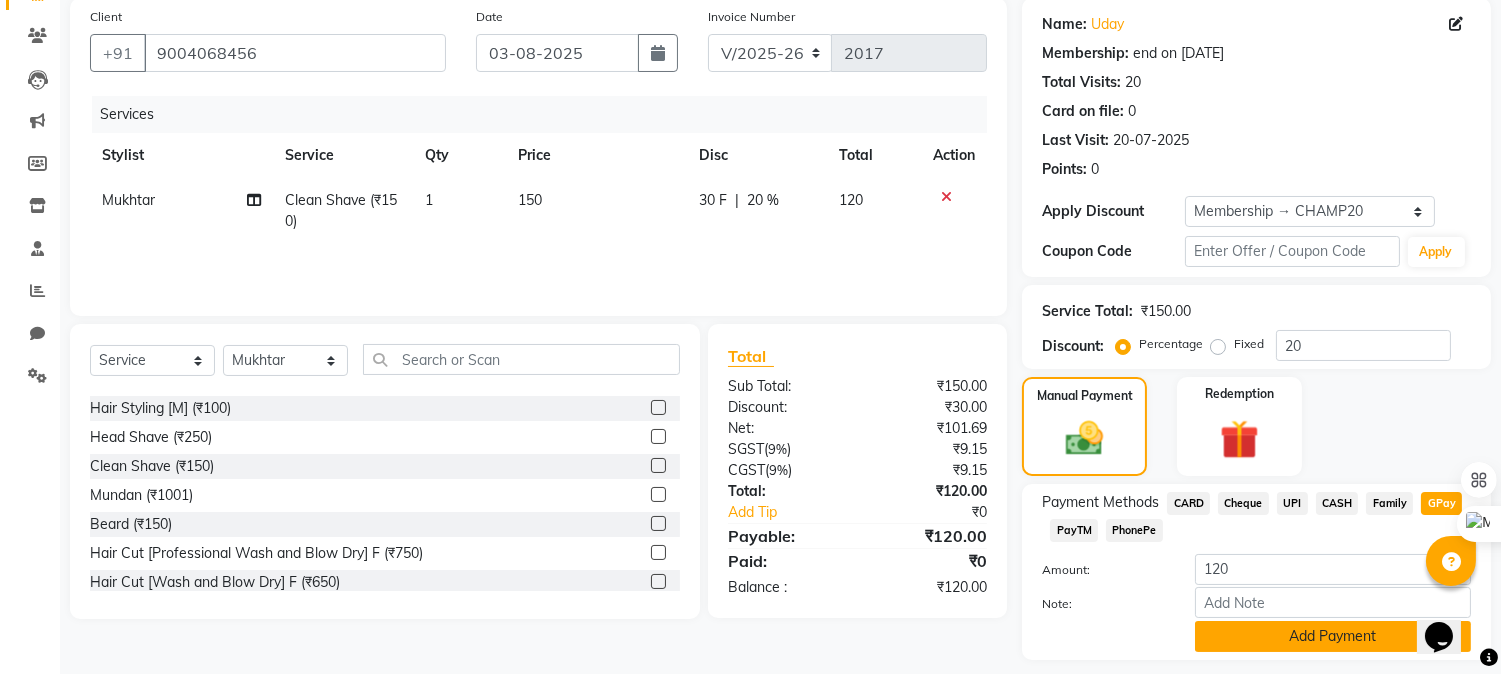 click on "Add Payment" 